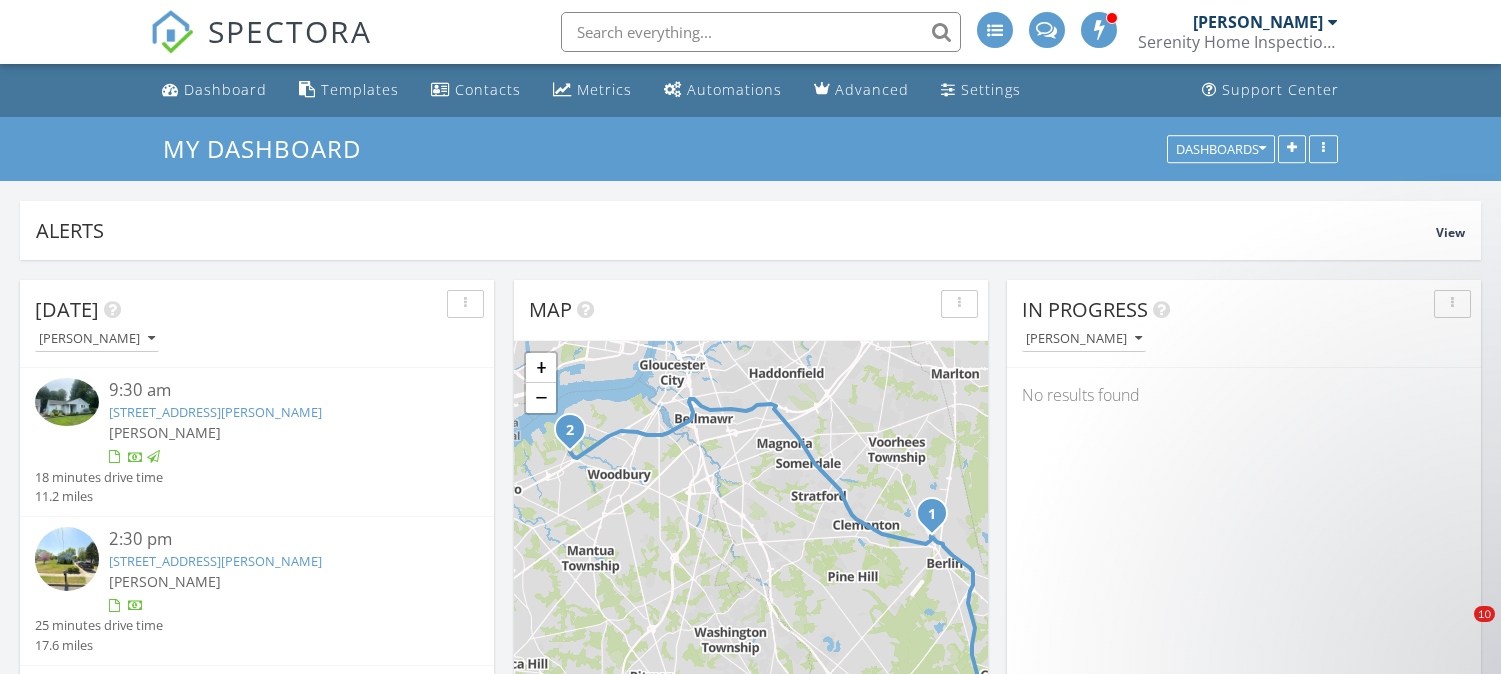 scroll, scrollTop: 777, scrollLeft: 0, axis: vertical 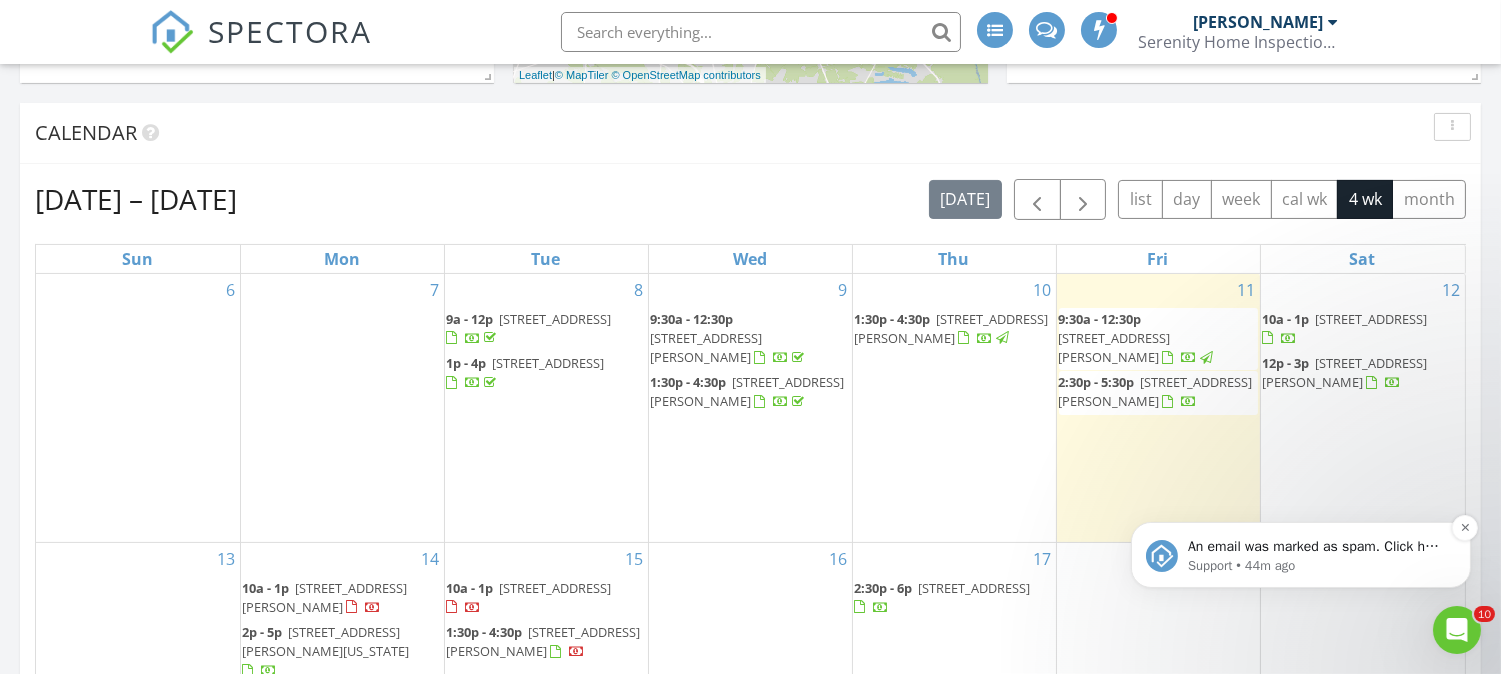 click on "An email was marked as spam. Click here to view the email.  For more information, view Why emails don't get delivered (Support Article)" at bounding box center [1316, 546] 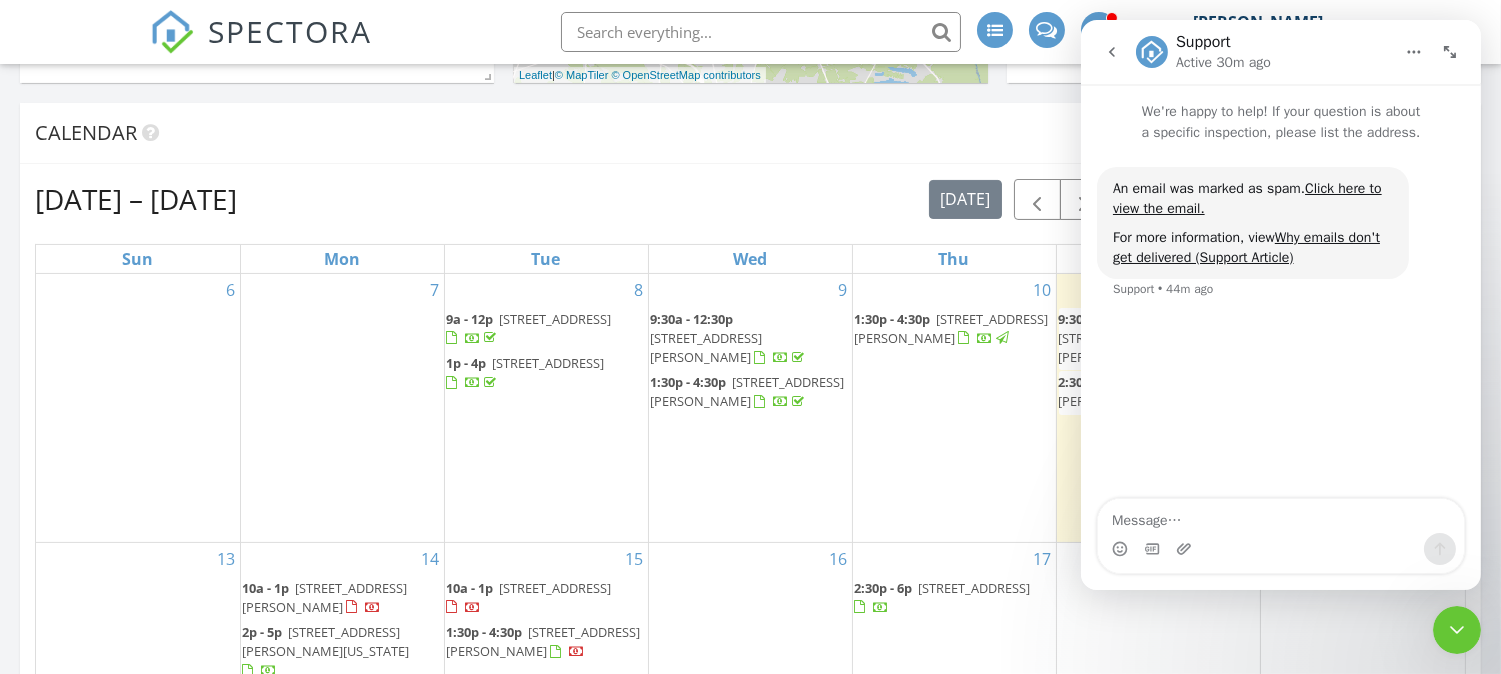 scroll, scrollTop: 0, scrollLeft: 0, axis: both 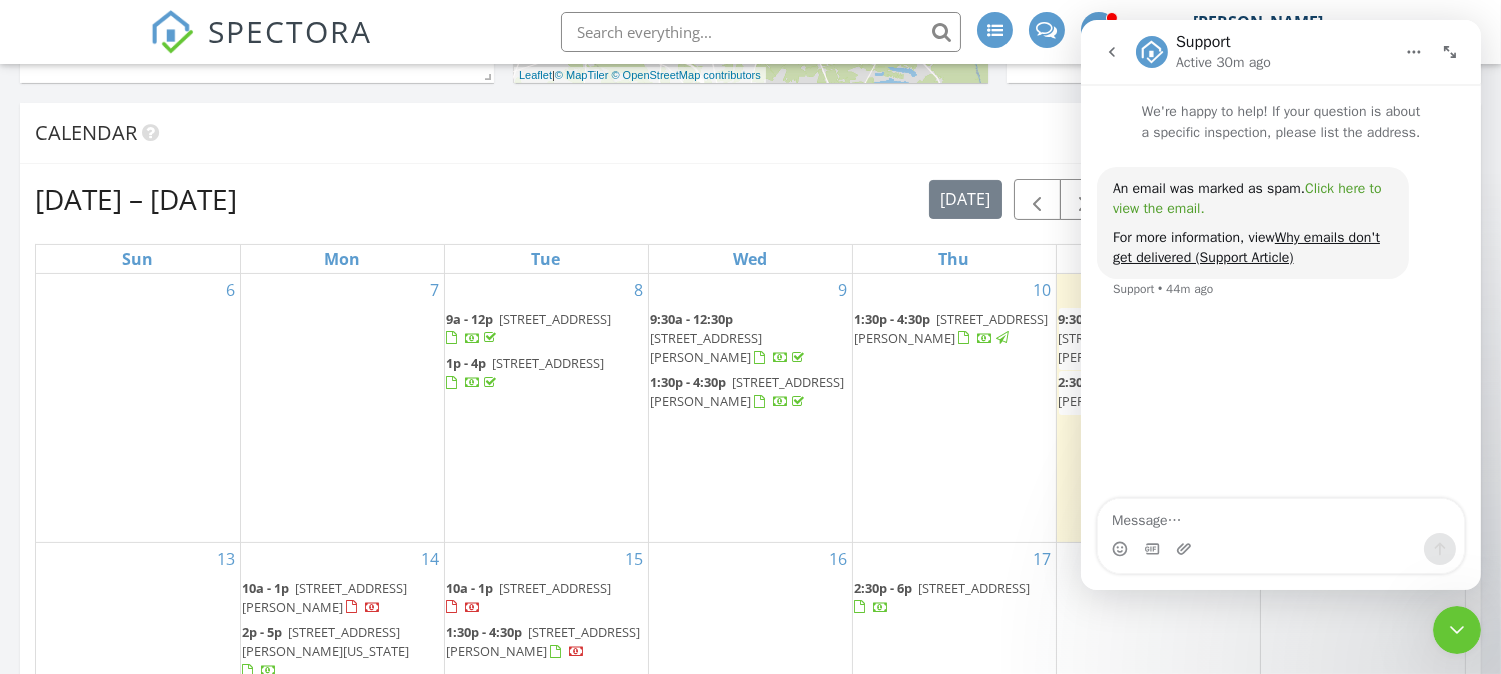 click on "Click here to view the email." at bounding box center (1246, 198) 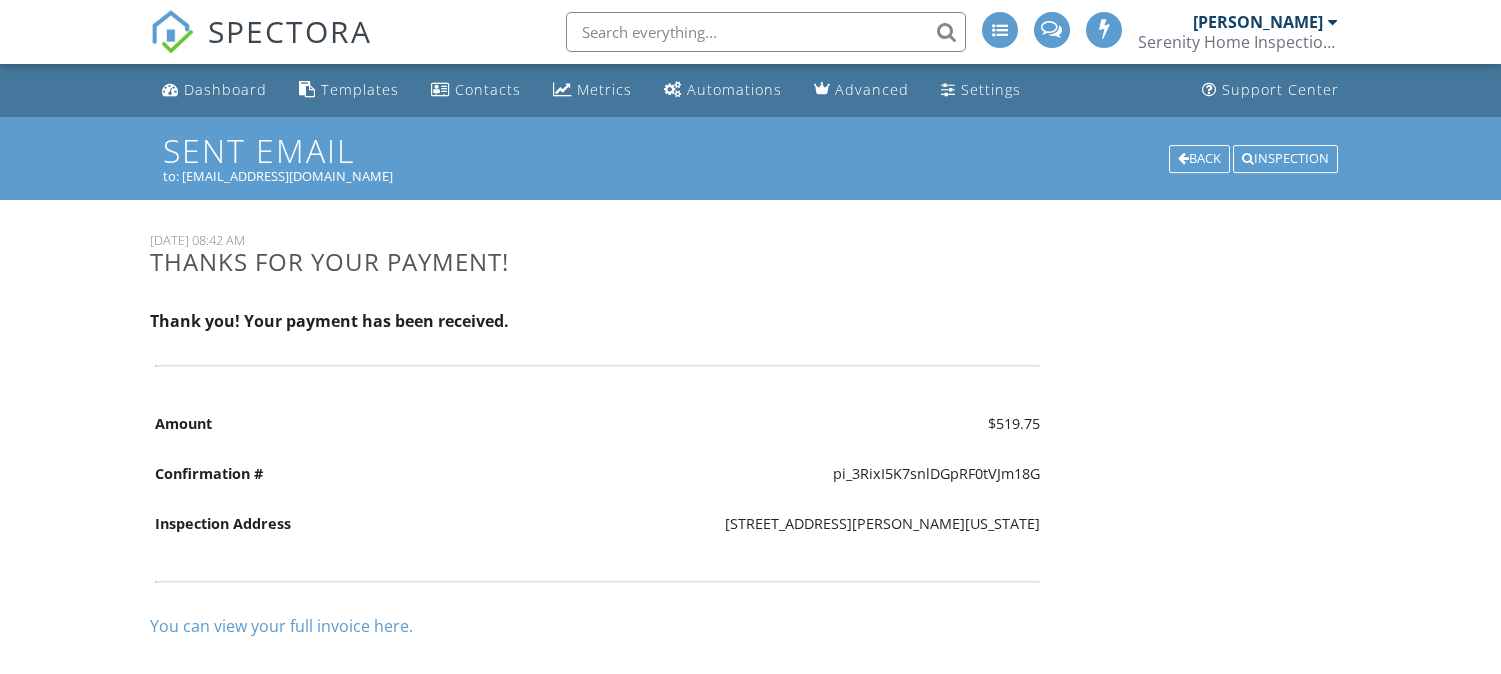 scroll, scrollTop: 0, scrollLeft: 0, axis: both 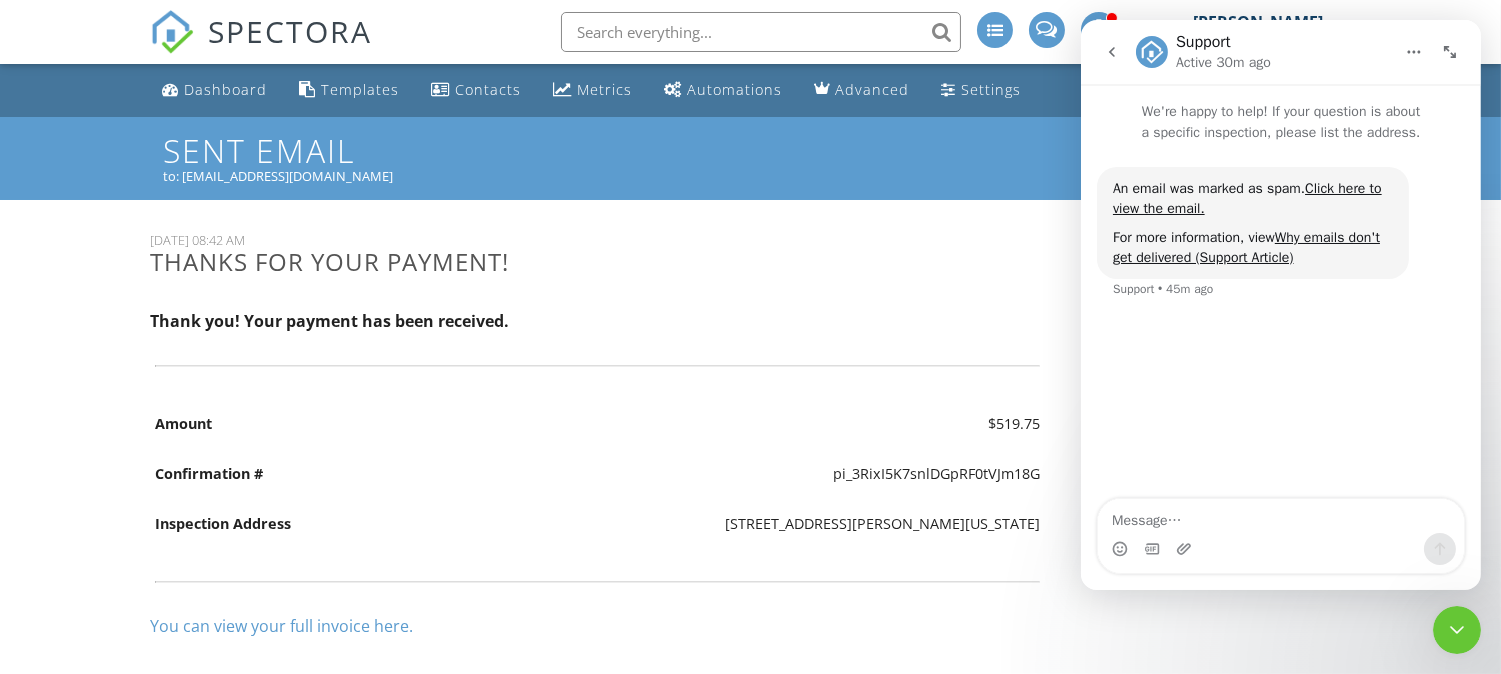 click 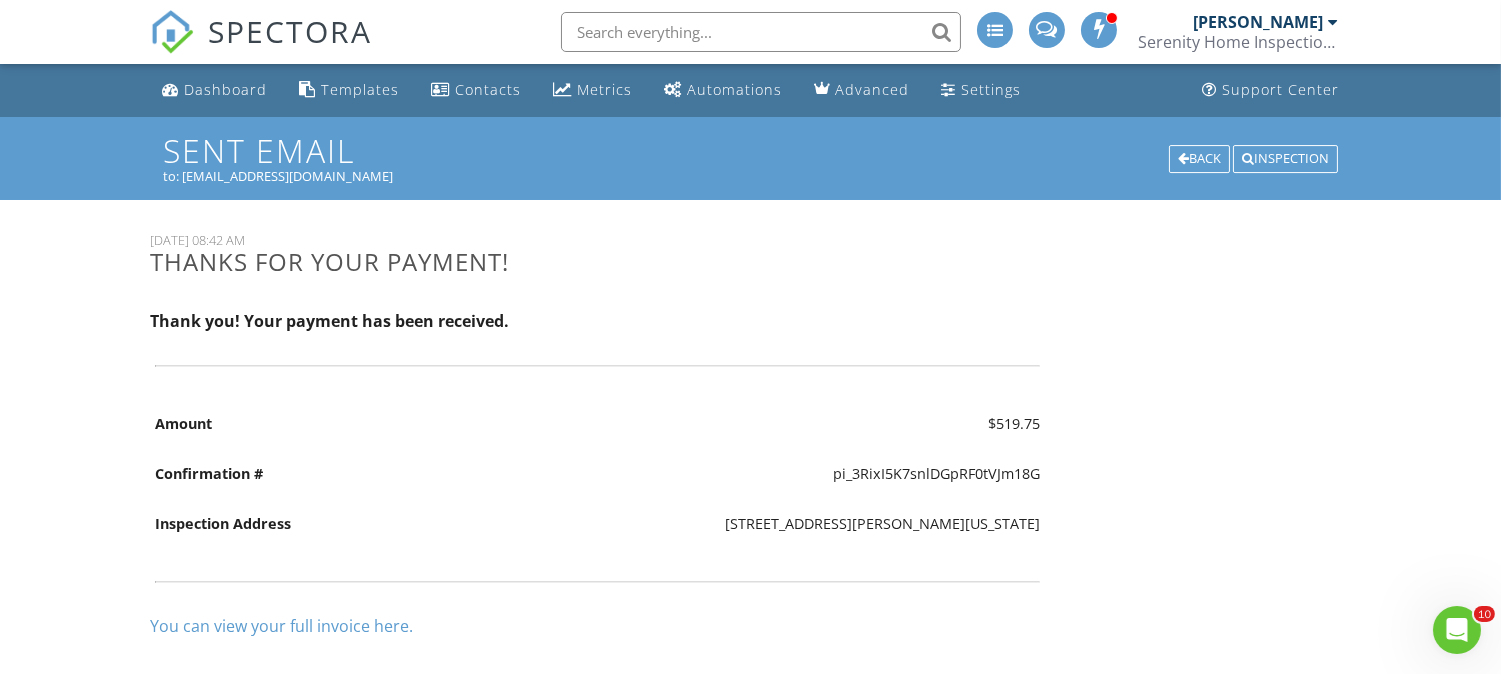 scroll, scrollTop: 0, scrollLeft: 0, axis: both 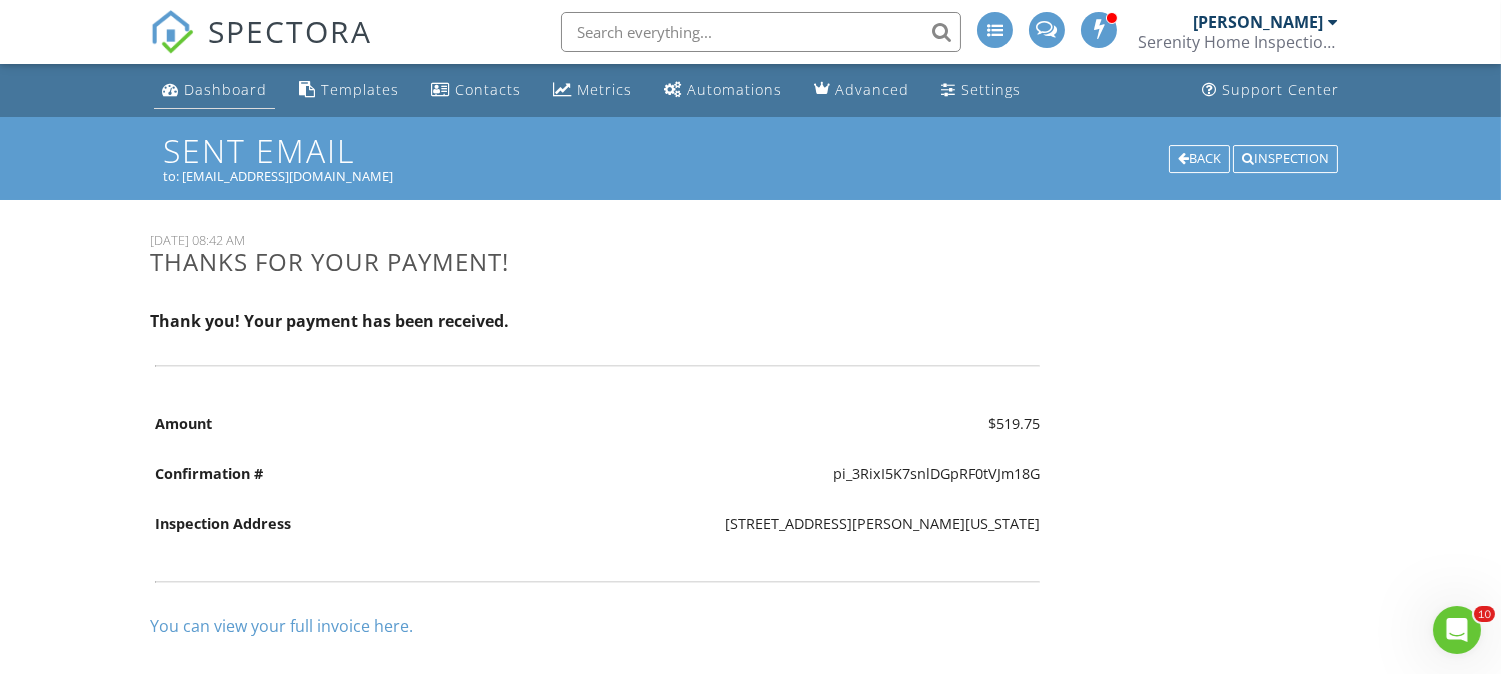 click on "Dashboard" at bounding box center (225, 89) 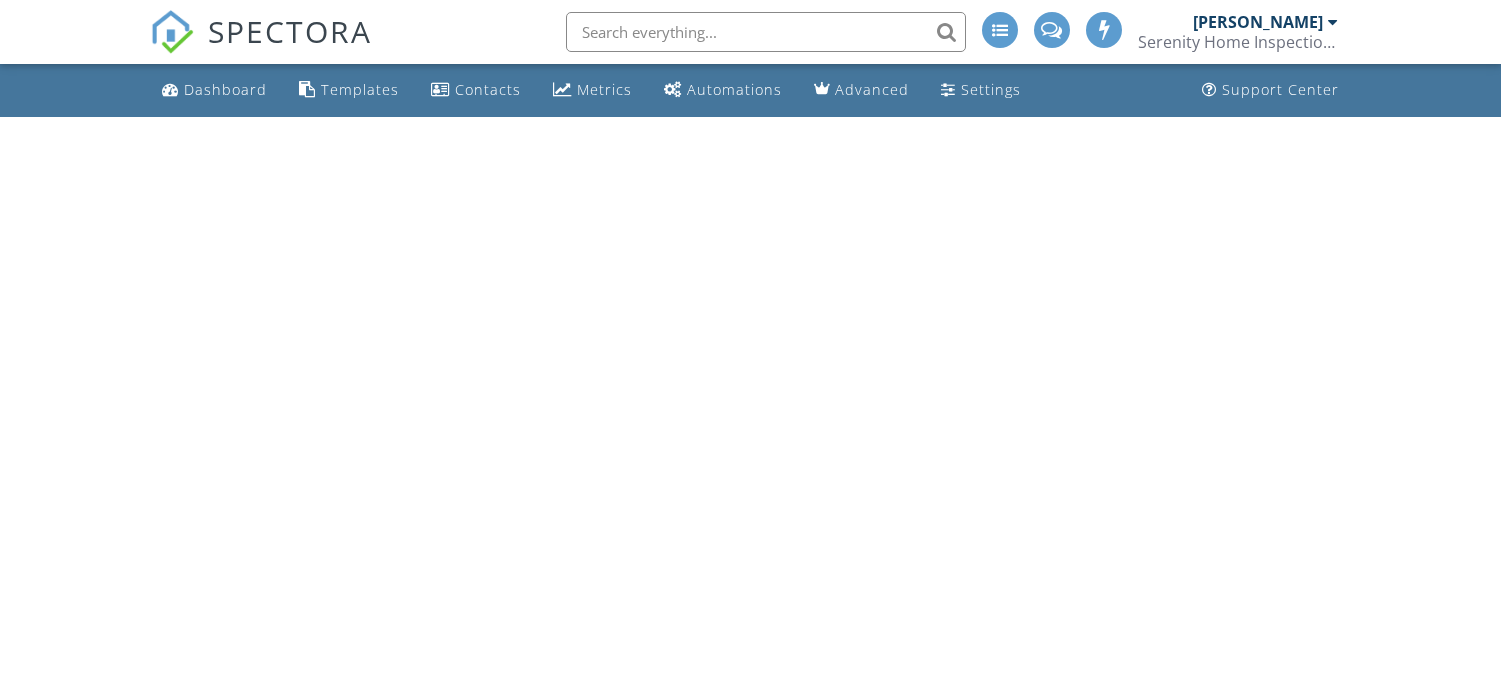 scroll, scrollTop: 0, scrollLeft: 0, axis: both 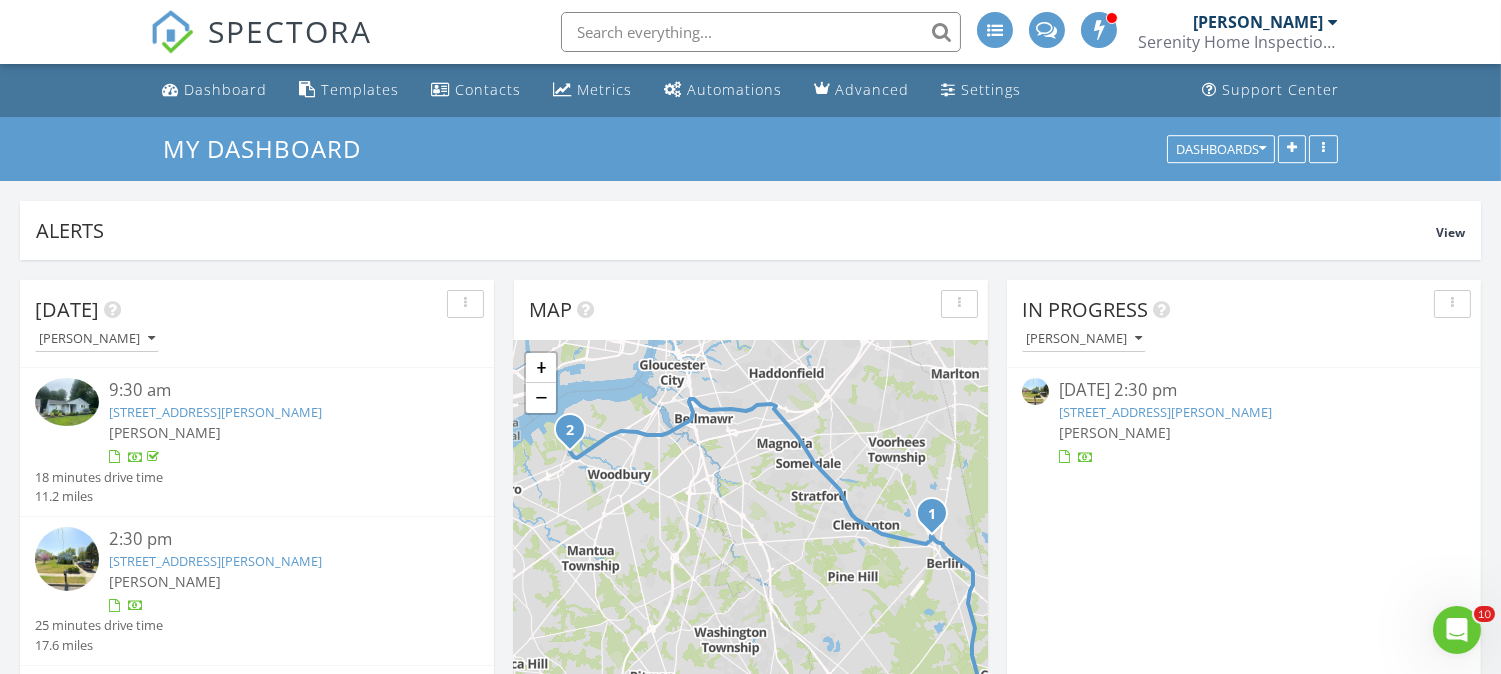 click on "407 Lecato Ave, West Deptford, NJ 08086" at bounding box center [1165, 412] 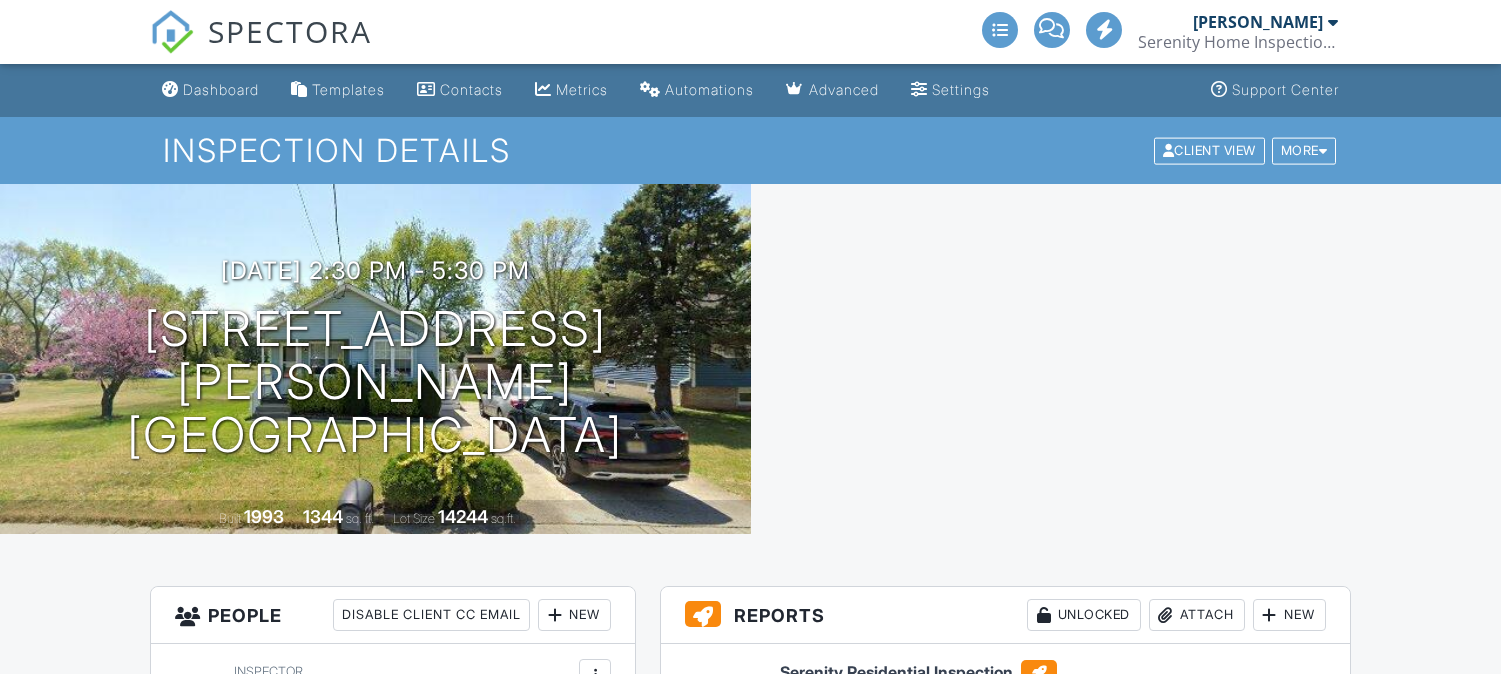 scroll, scrollTop: 0, scrollLeft: 0, axis: both 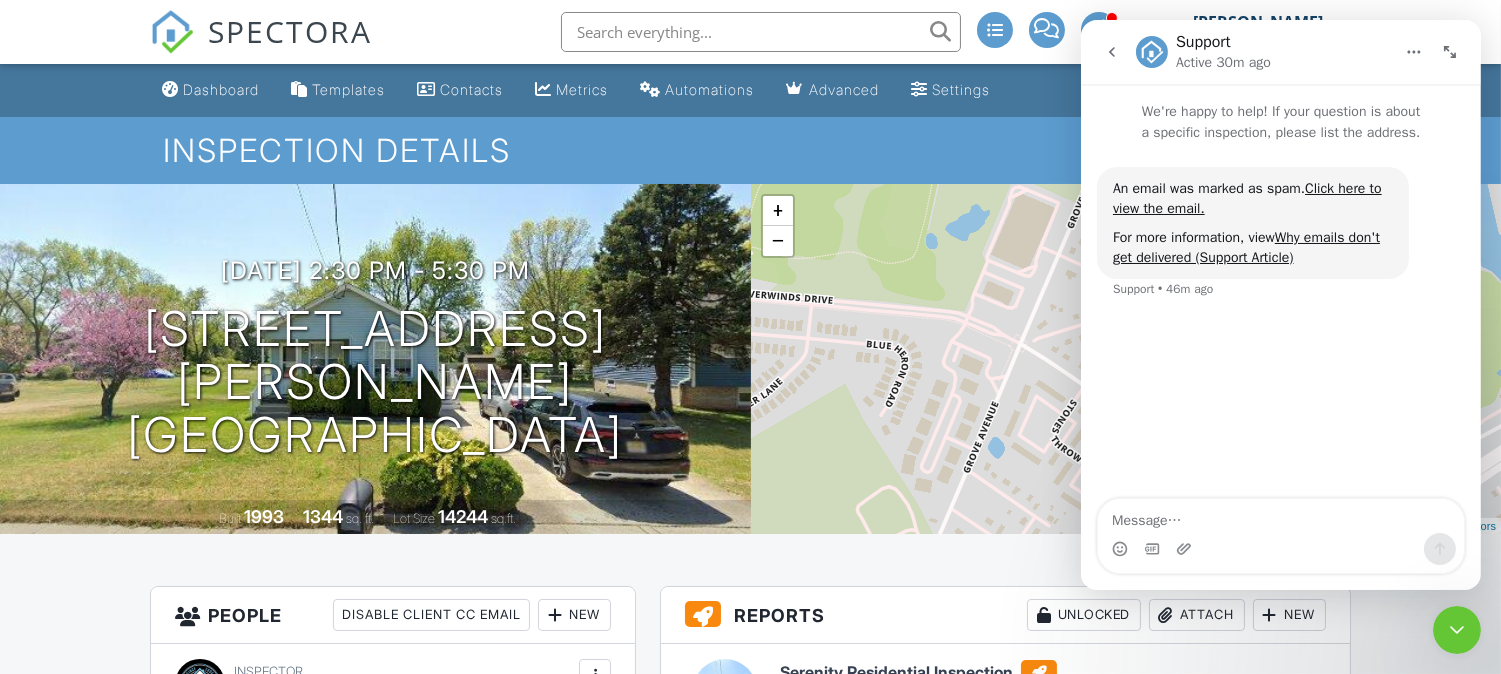 drag, startPoint x: 1455, startPoint y: 624, endPoint x: 1433, endPoint y: 626, distance: 22.090721 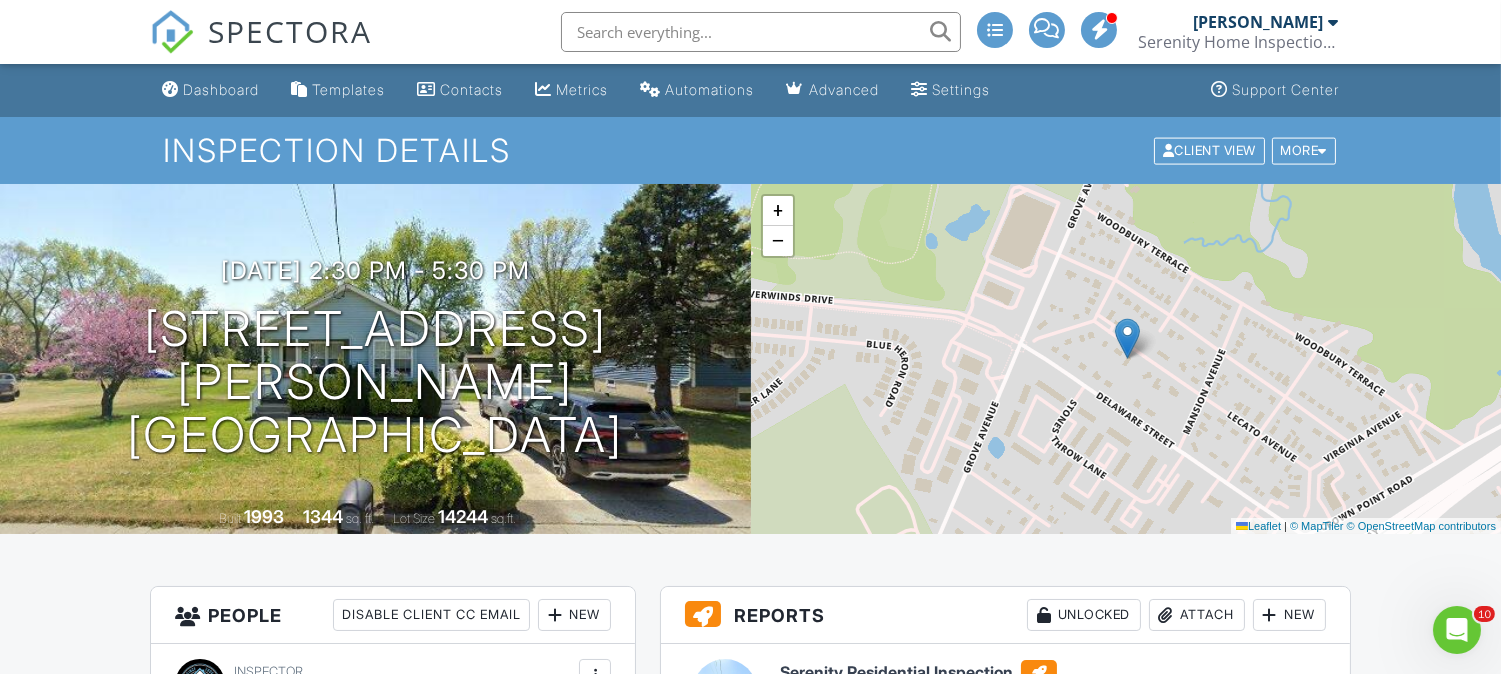 scroll, scrollTop: 0, scrollLeft: 0, axis: both 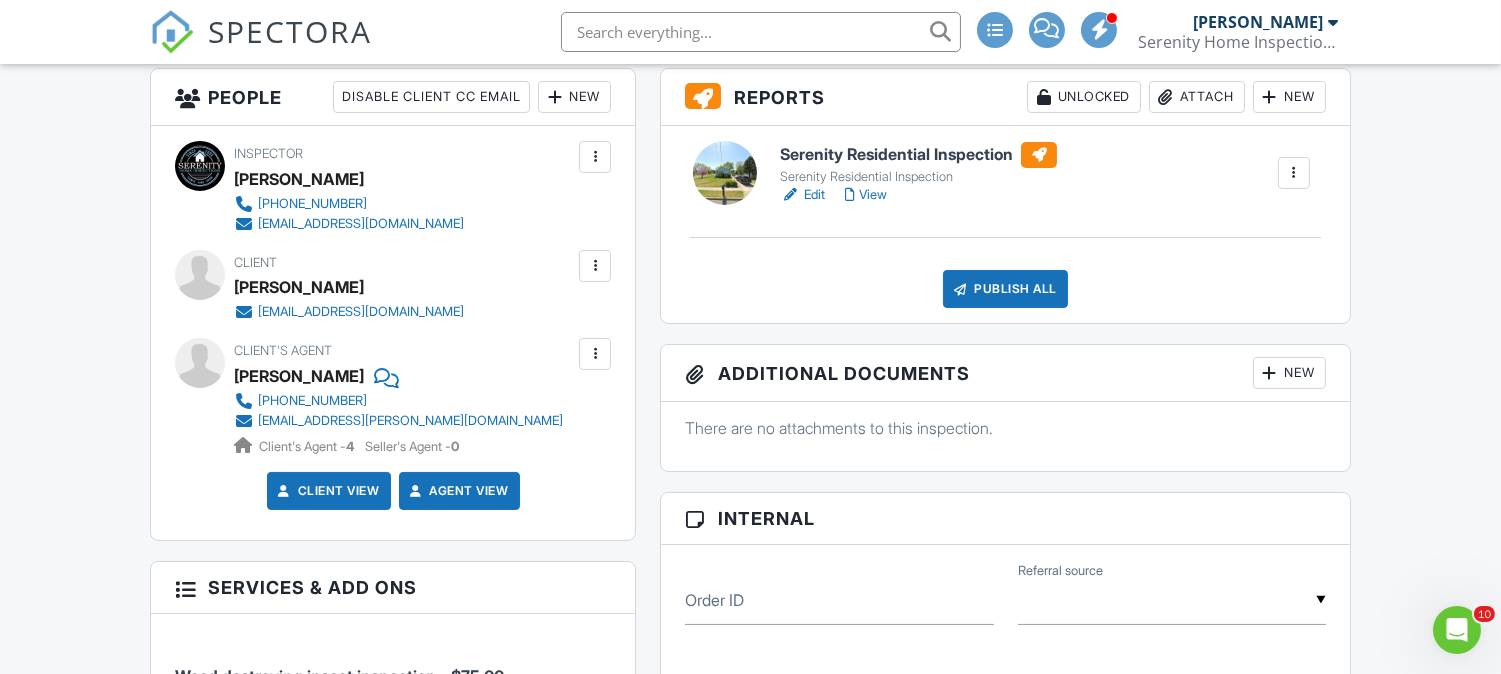 click on "Edit" at bounding box center (802, 195) 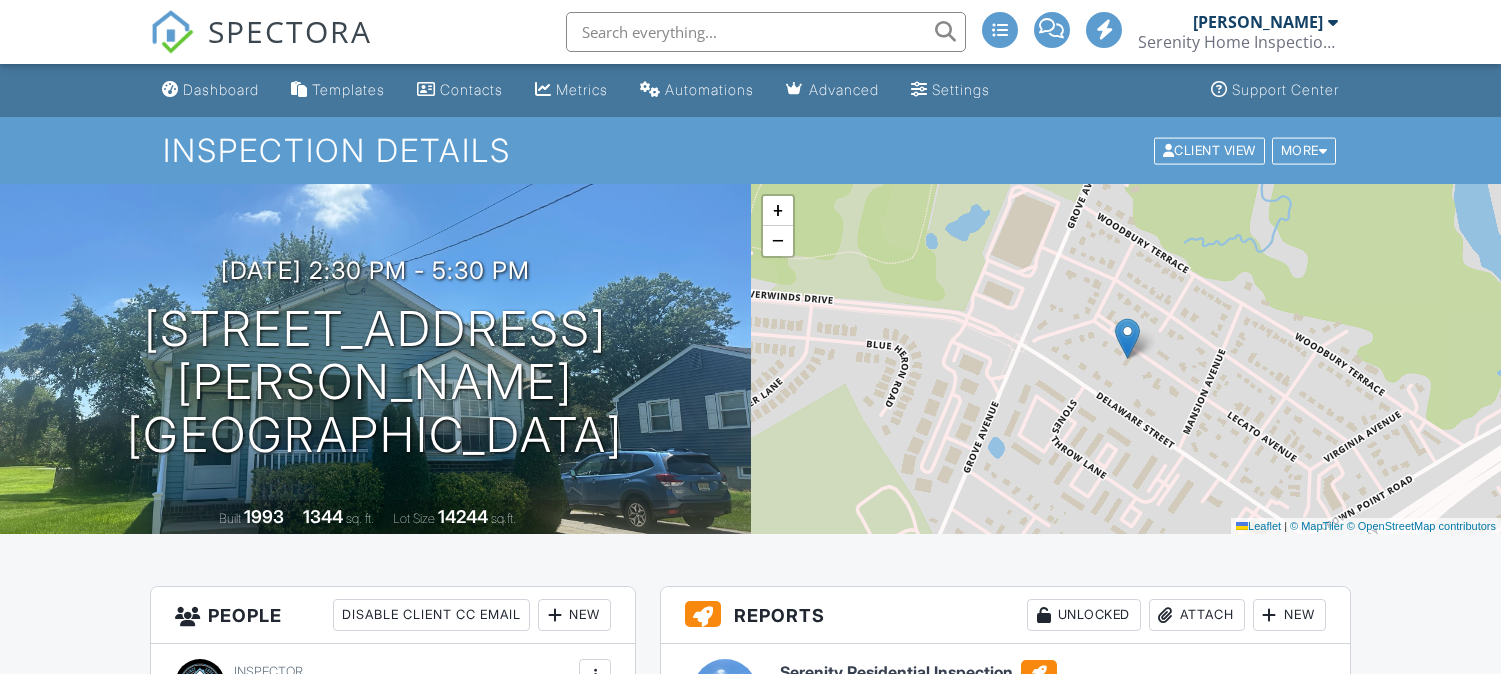 scroll, scrollTop: 0, scrollLeft: 0, axis: both 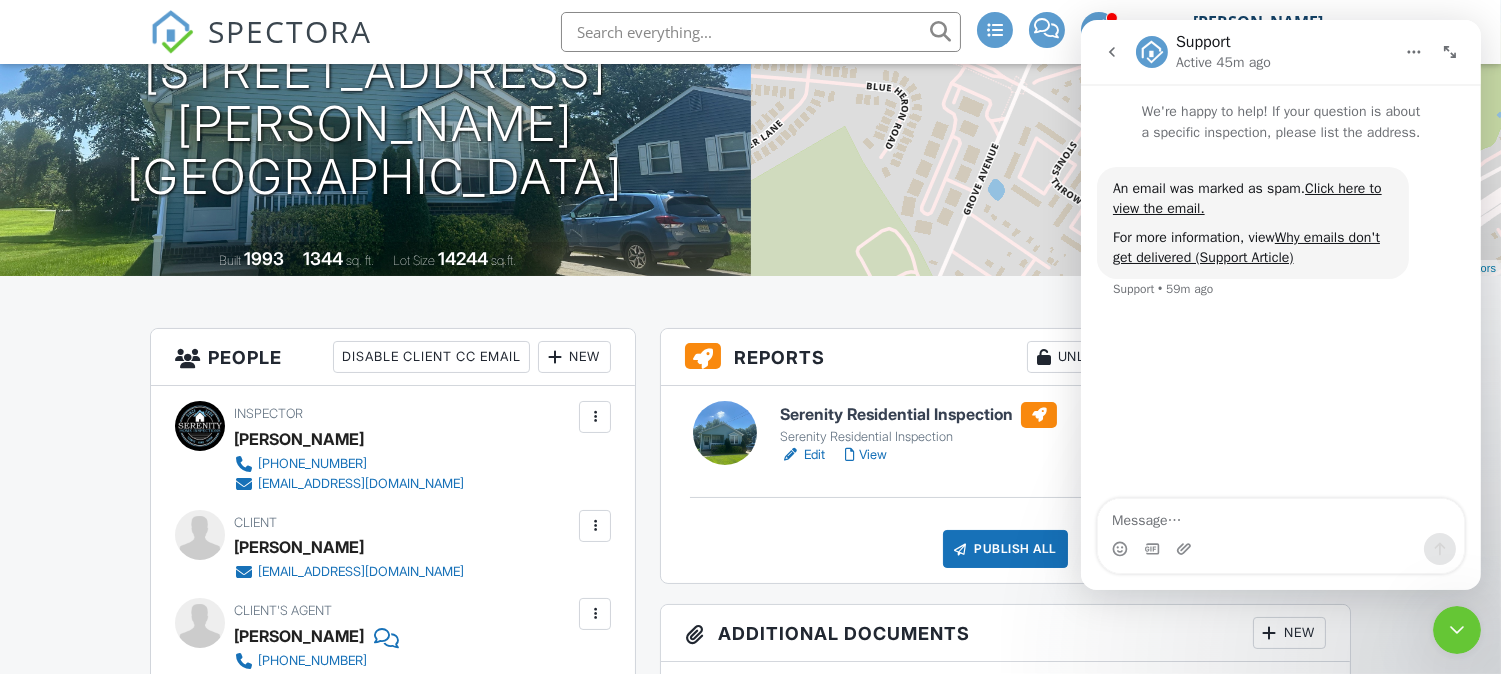 click 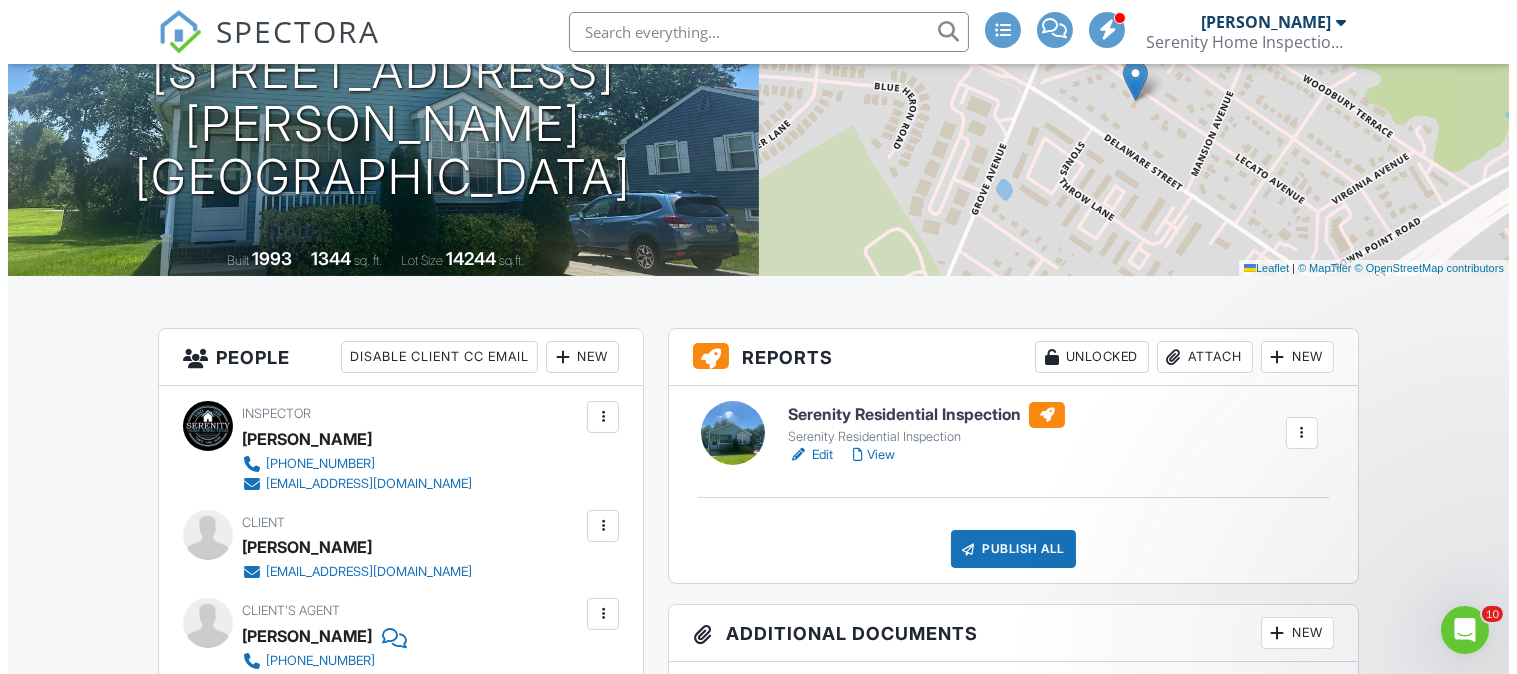 scroll, scrollTop: 0, scrollLeft: 0, axis: both 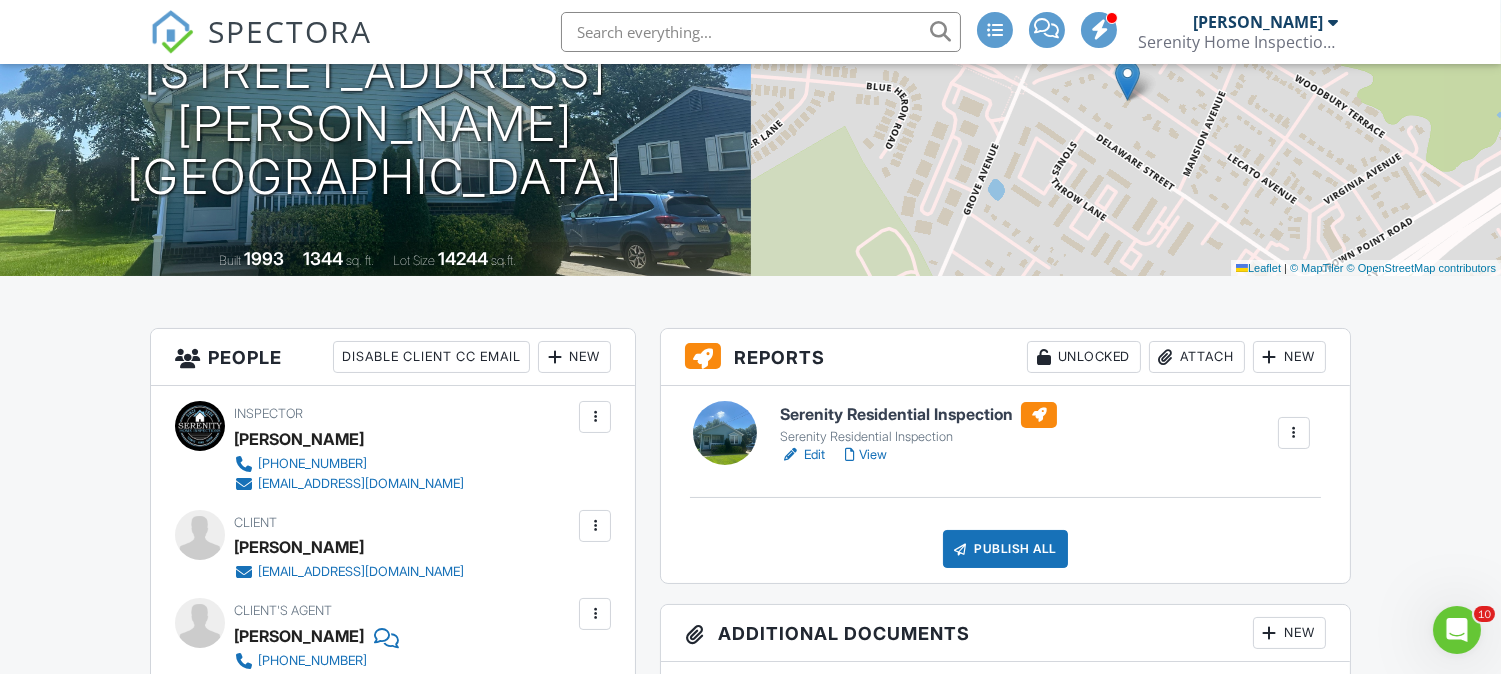click on "Attach" at bounding box center (1197, 357) 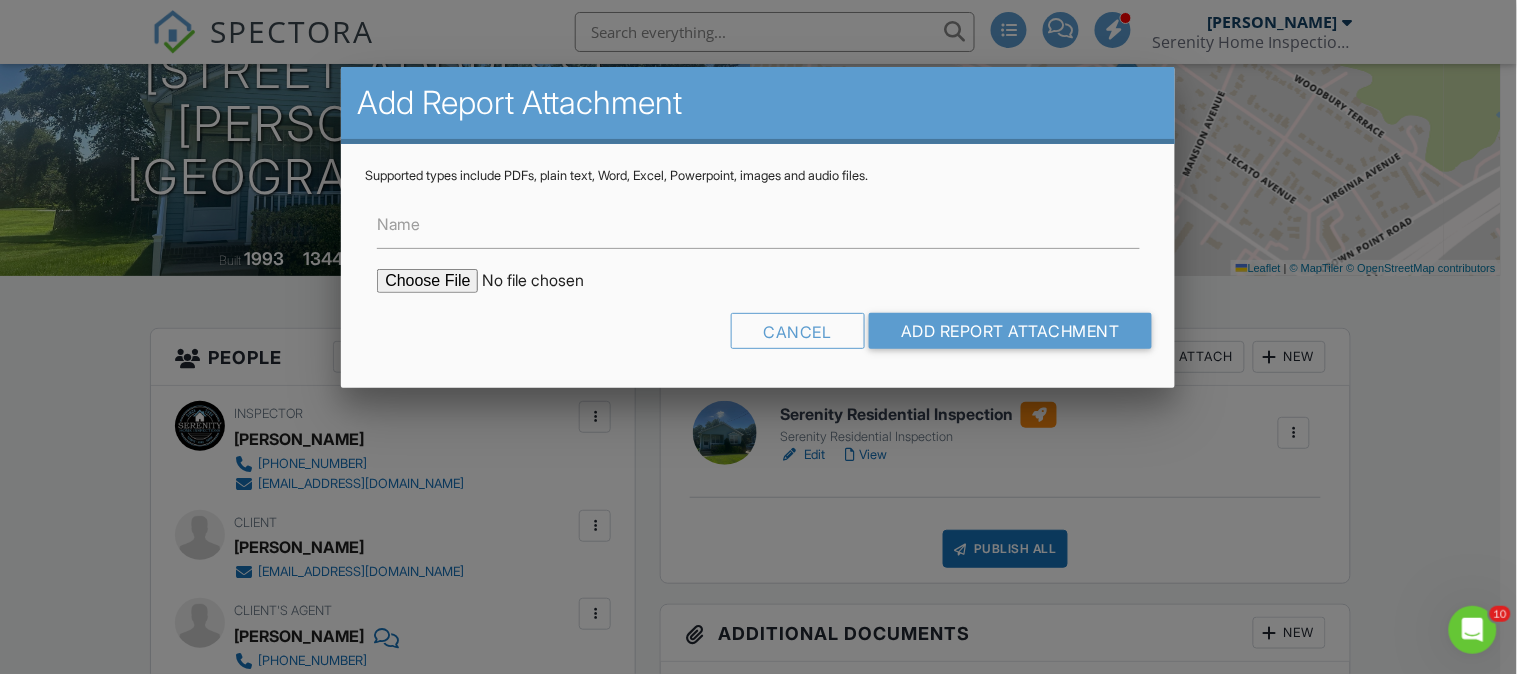 click at bounding box center [547, 281] 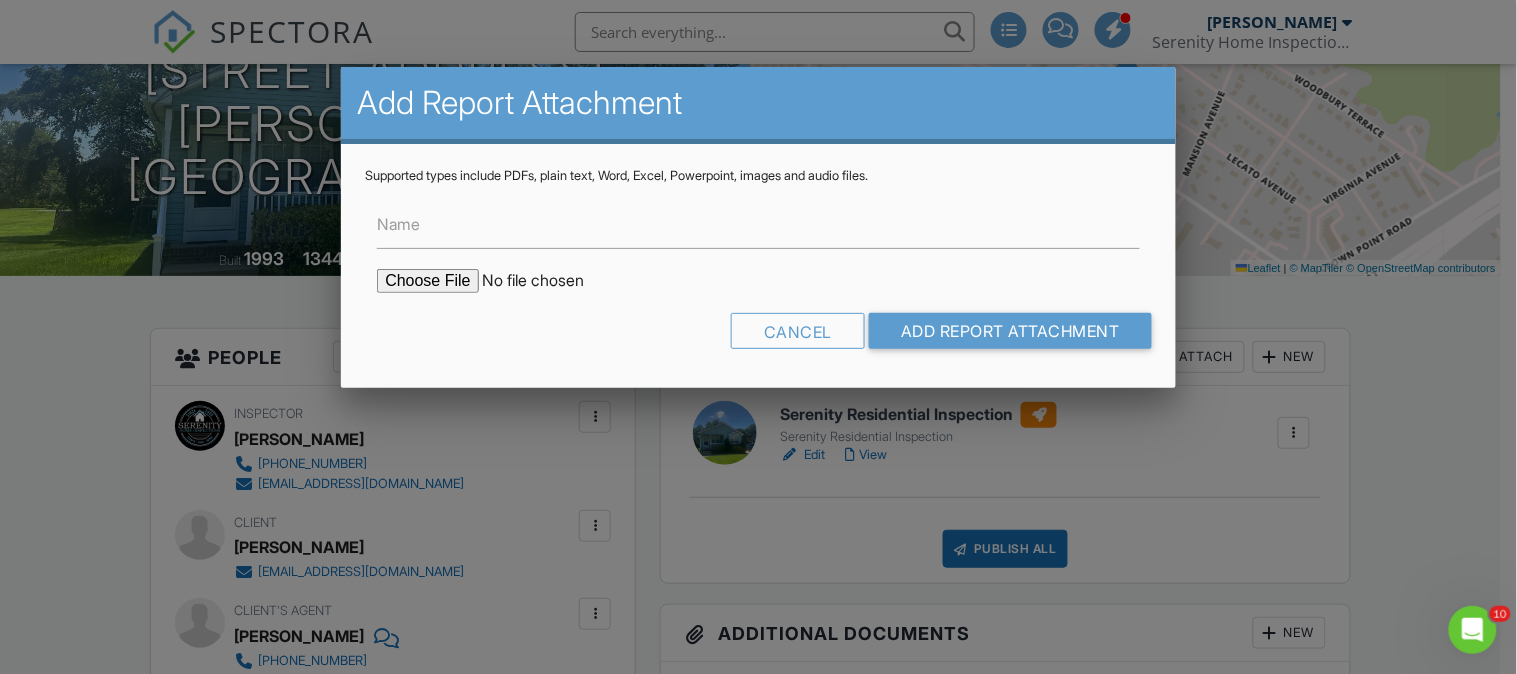 type on "C:\fakepath\407 Lecato Ave Termite Cert.pdf" 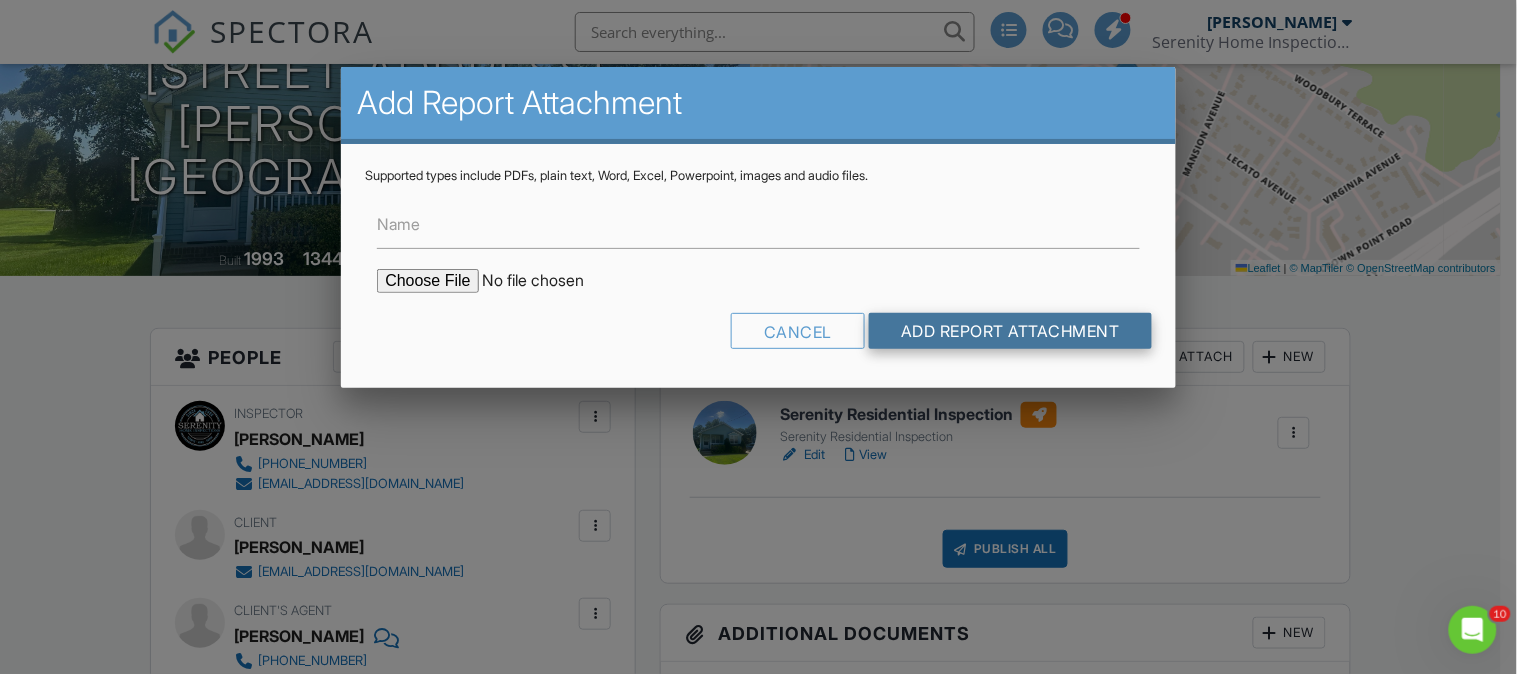 click on "Add Report Attachment" at bounding box center (1010, 331) 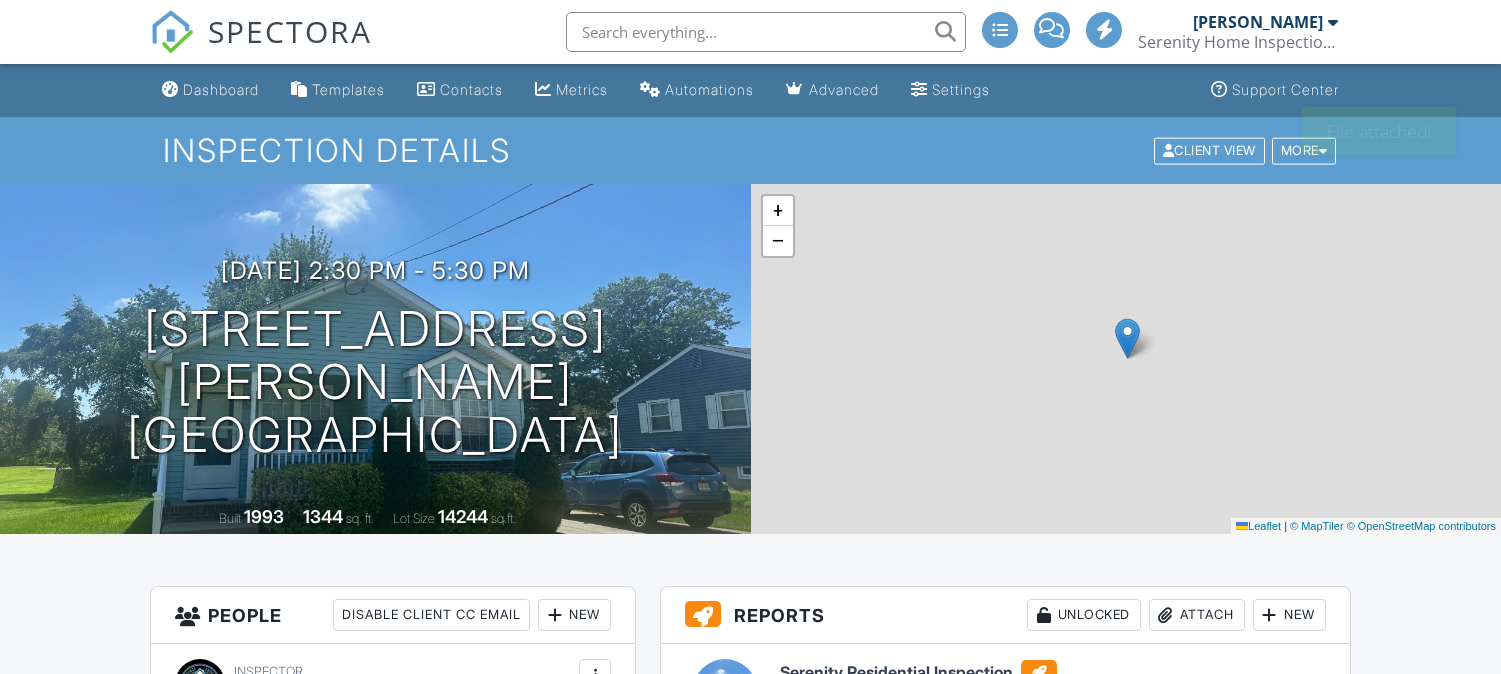 scroll, scrollTop: 0, scrollLeft: 0, axis: both 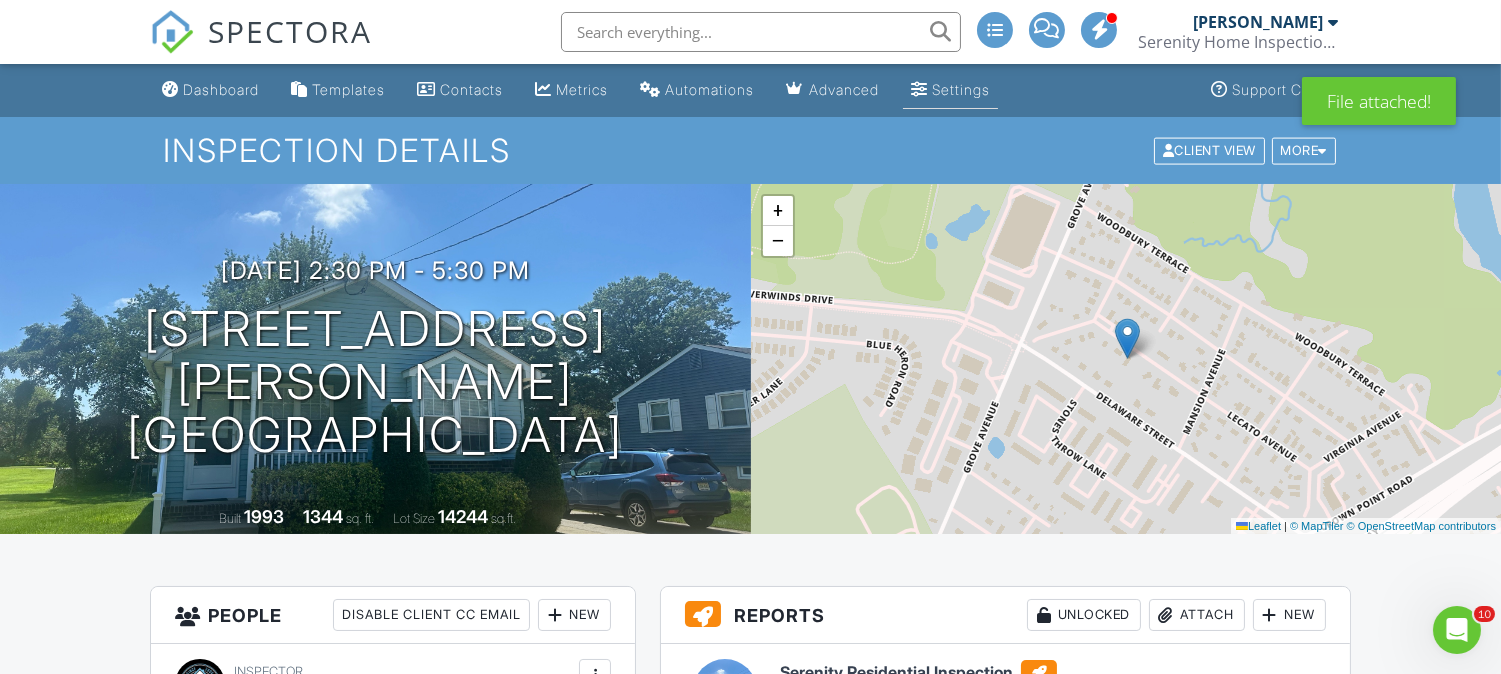 click on "Settings" at bounding box center [961, 89] 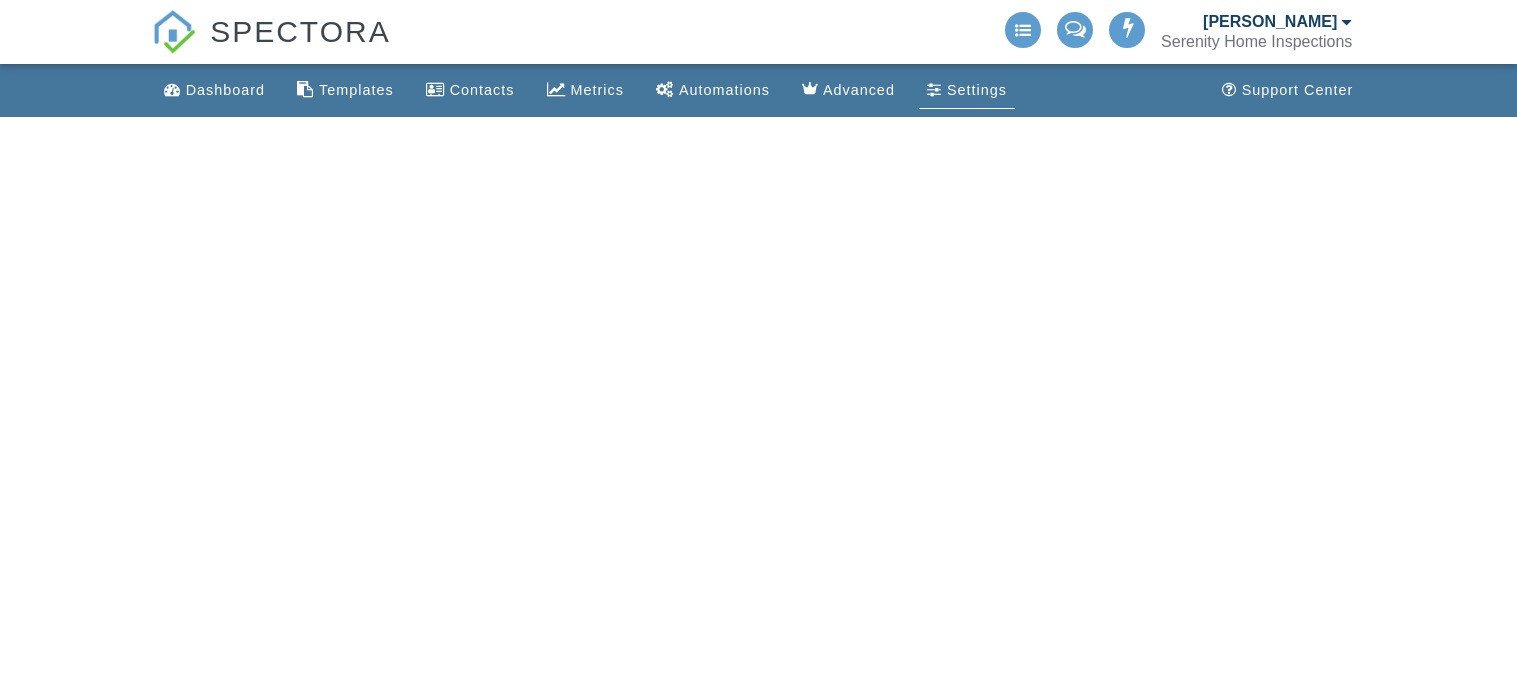 scroll, scrollTop: 0, scrollLeft: 0, axis: both 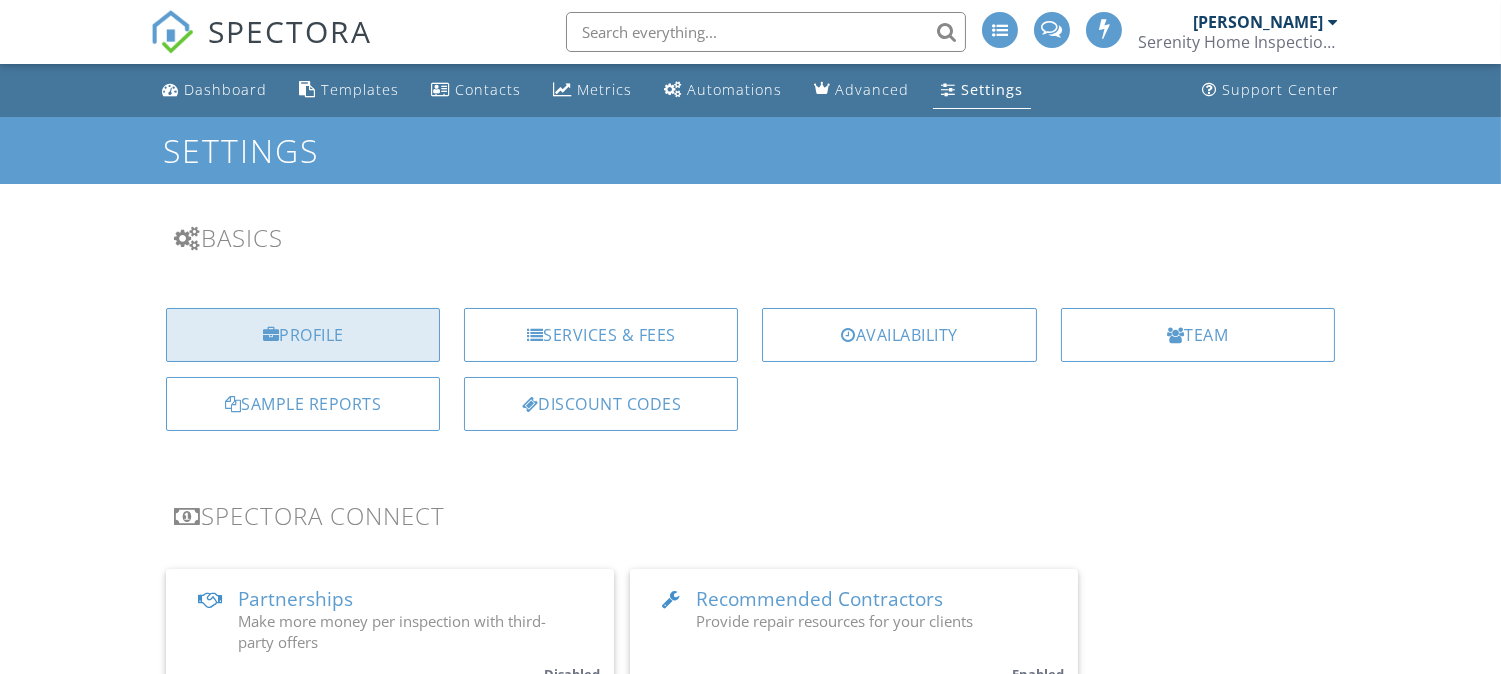 click on "Profile" at bounding box center [303, 335] 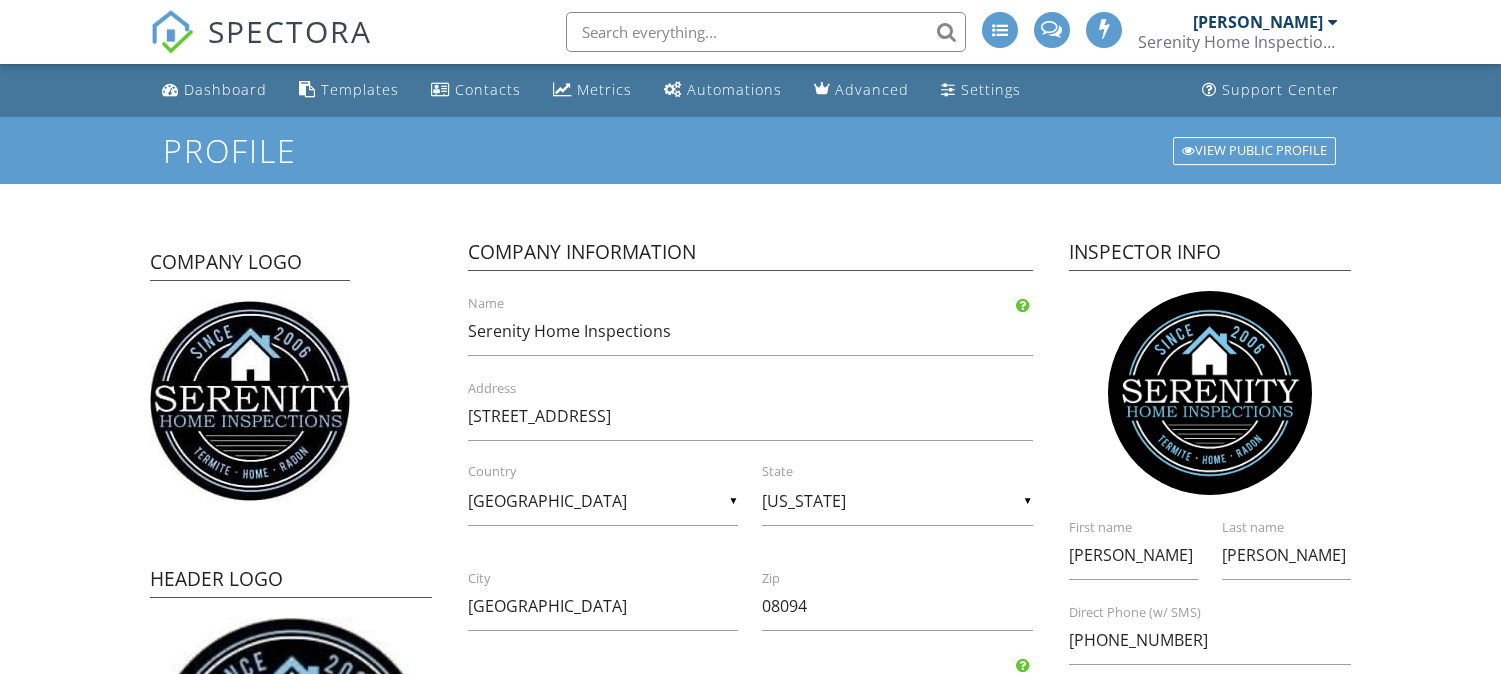 scroll, scrollTop: 0, scrollLeft: 0, axis: both 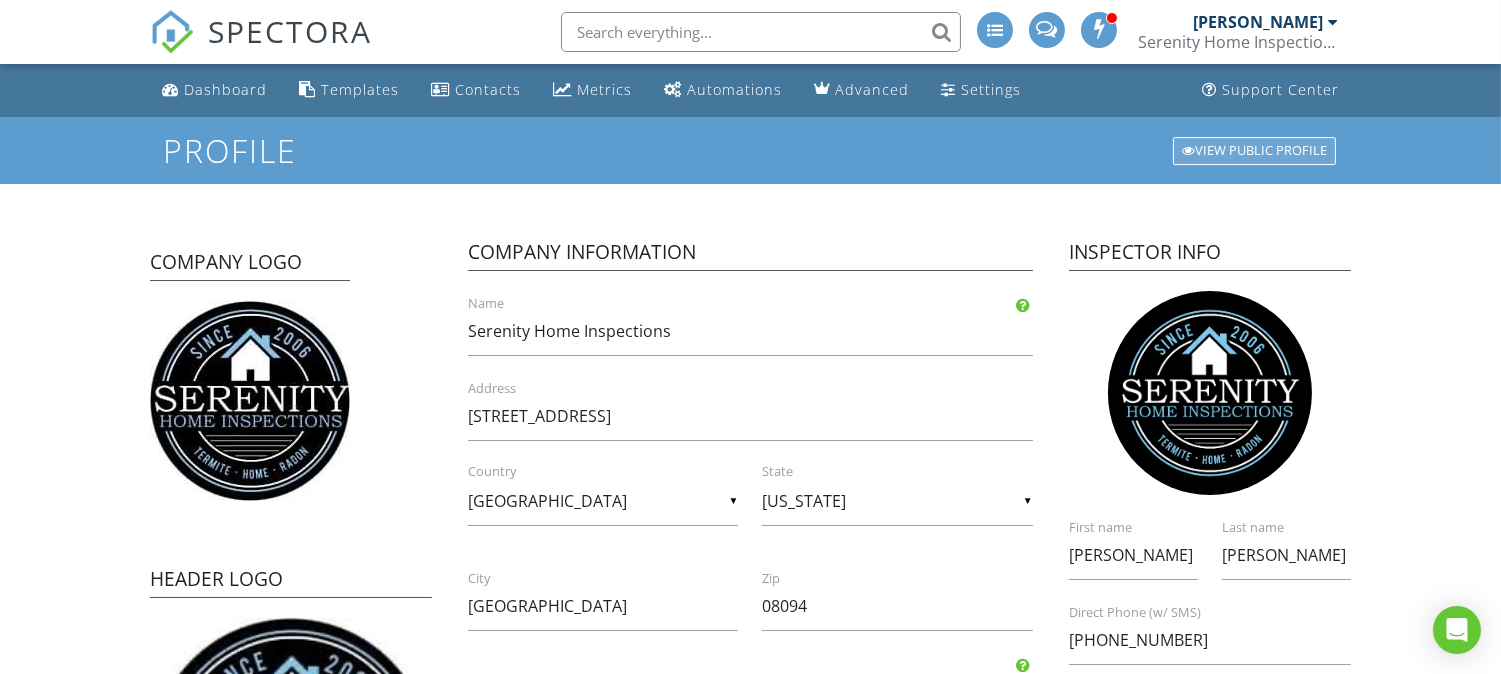 click on "View Public Profile" at bounding box center (1254, 151) 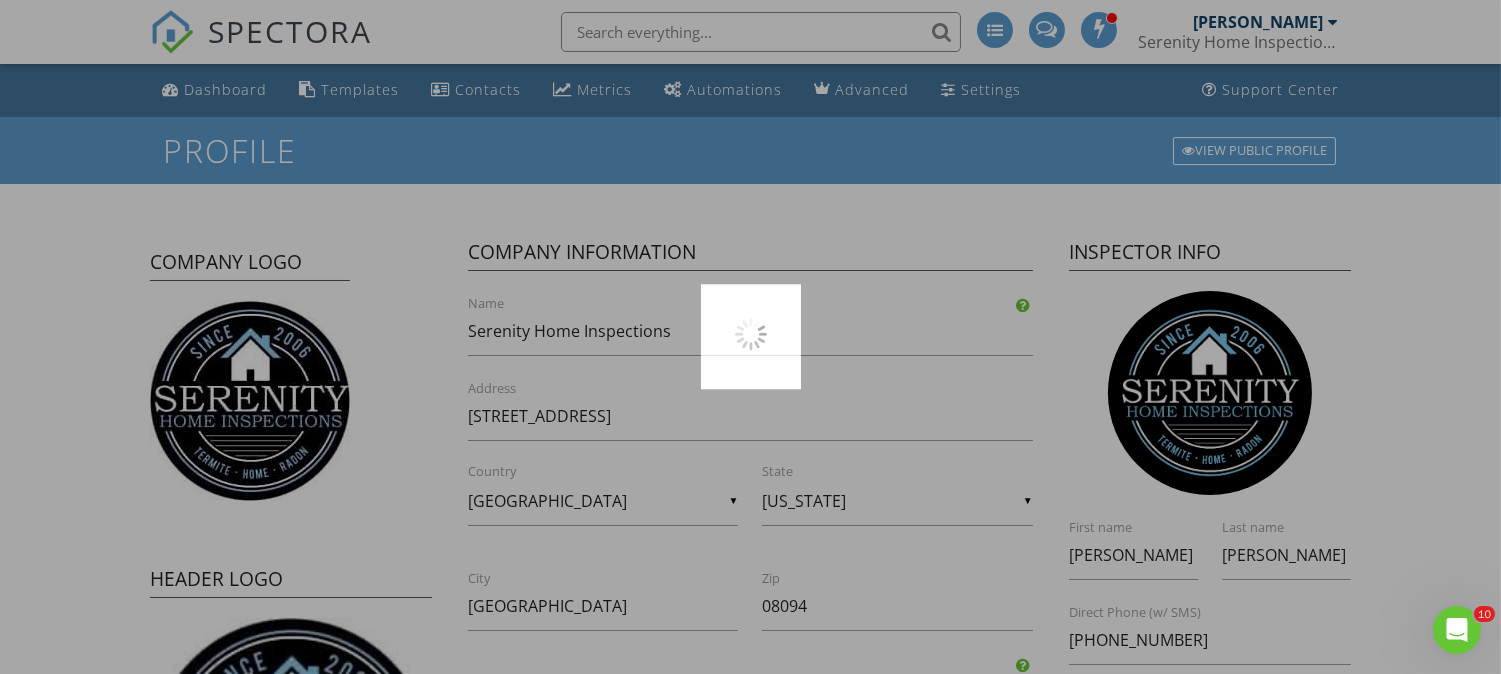 scroll, scrollTop: 0, scrollLeft: 0, axis: both 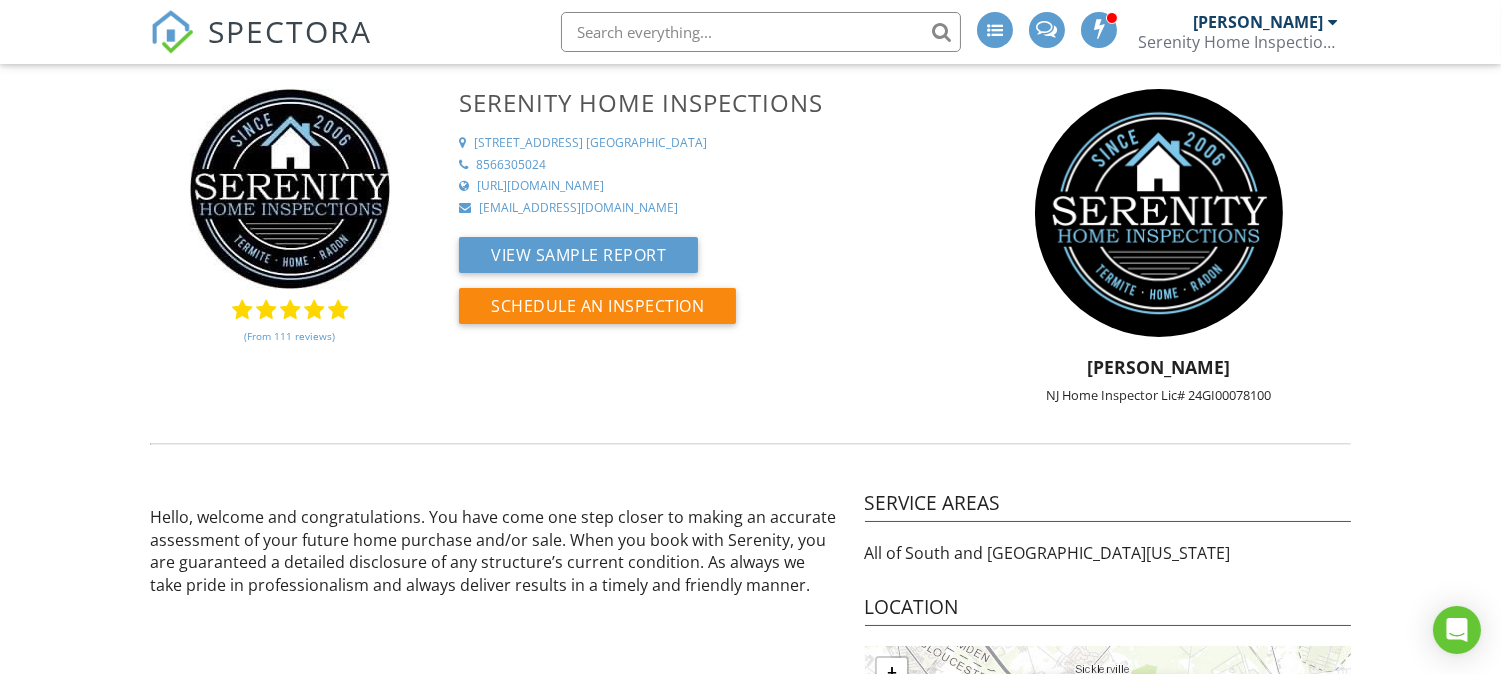 click on "Serenity Home Inspections" at bounding box center [1238, 42] 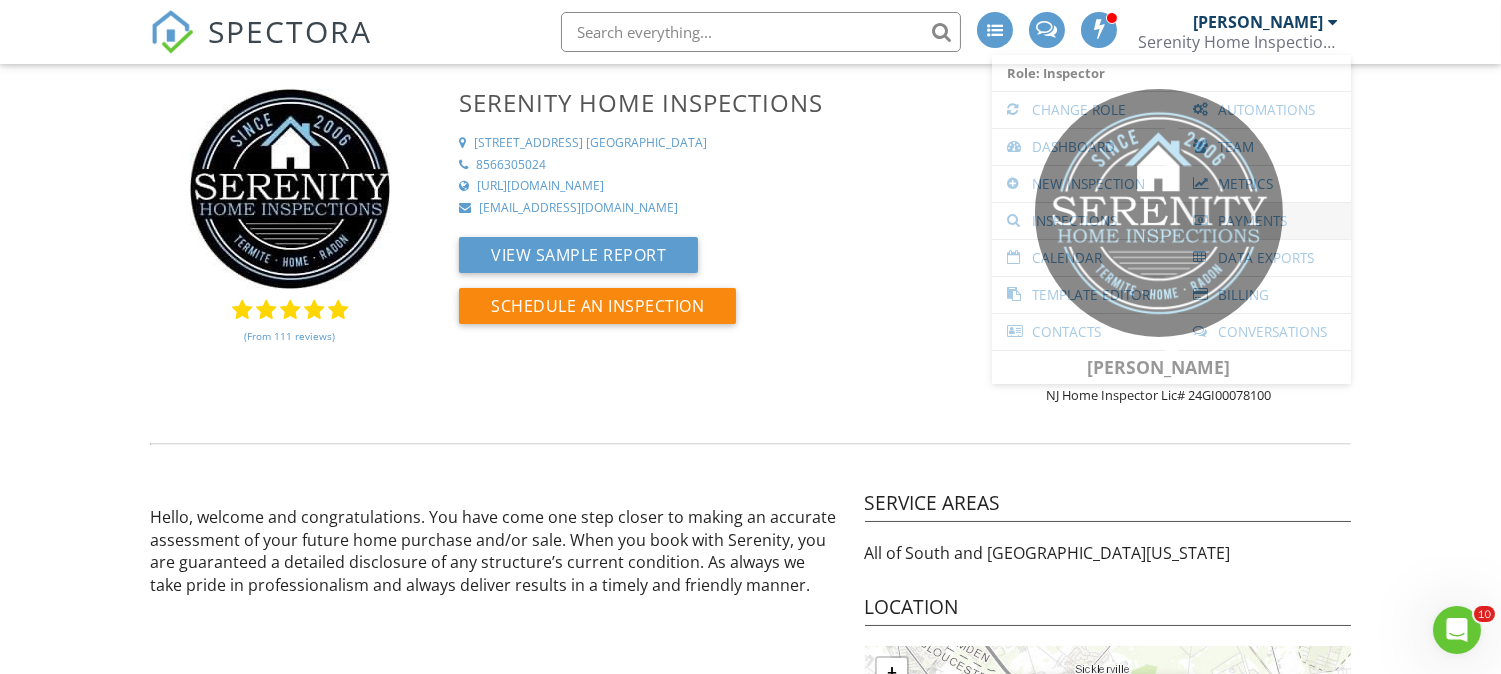 scroll, scrollTop: 0, scrollLeft: 0, axis: both 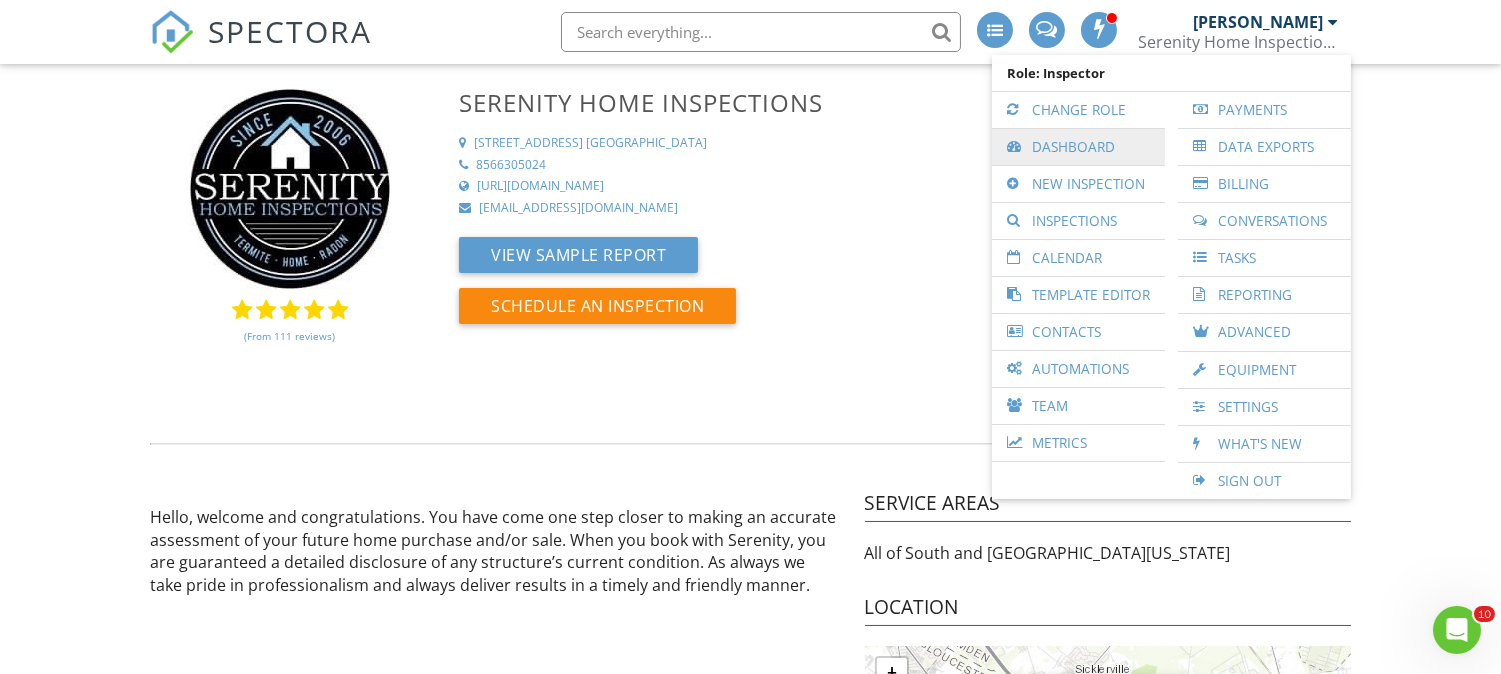 click on "Dashboard" at bounding box center [1078, 147] 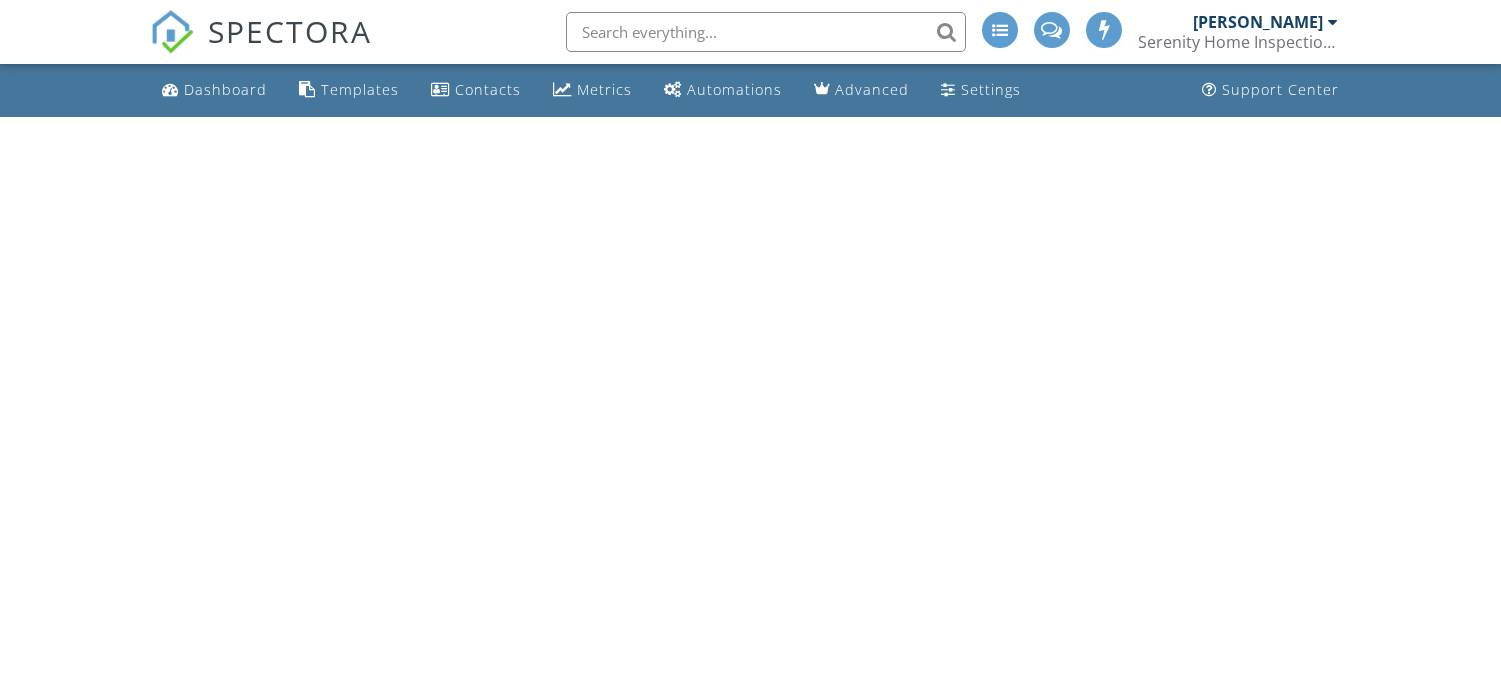 scroll, scrollTop: 0, scrollLeft: 0, axis: both 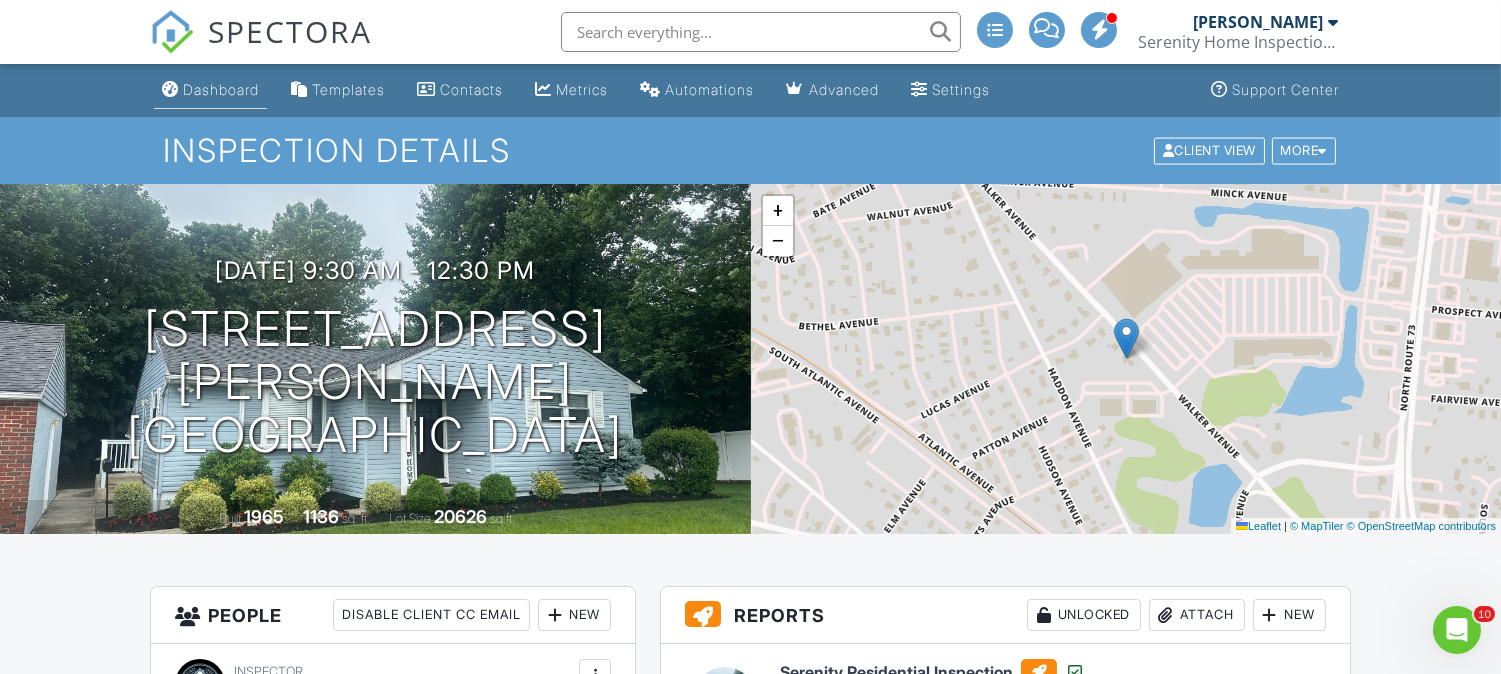 click on "Dashboard" at bounding box center (221, 89) 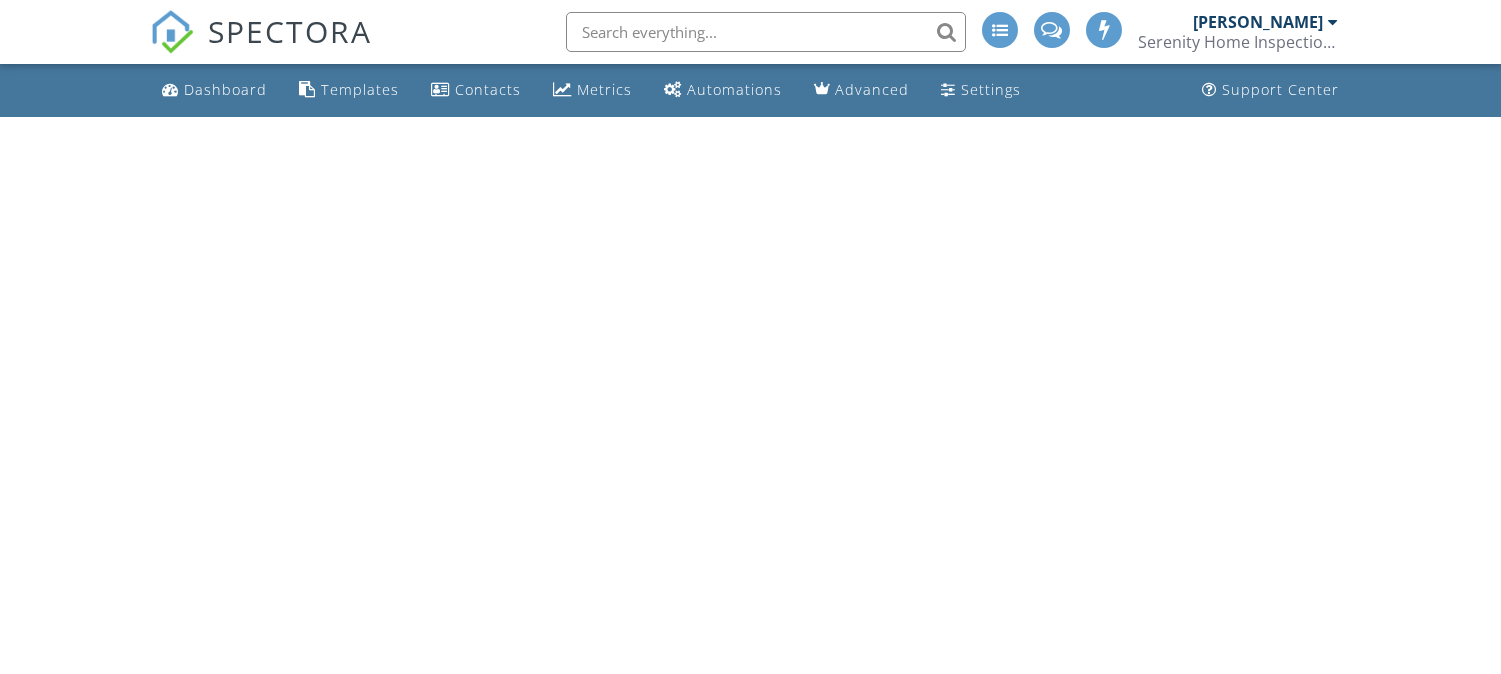 scroll, scrollTop: 0, scrollLeft: 0, axis: both 